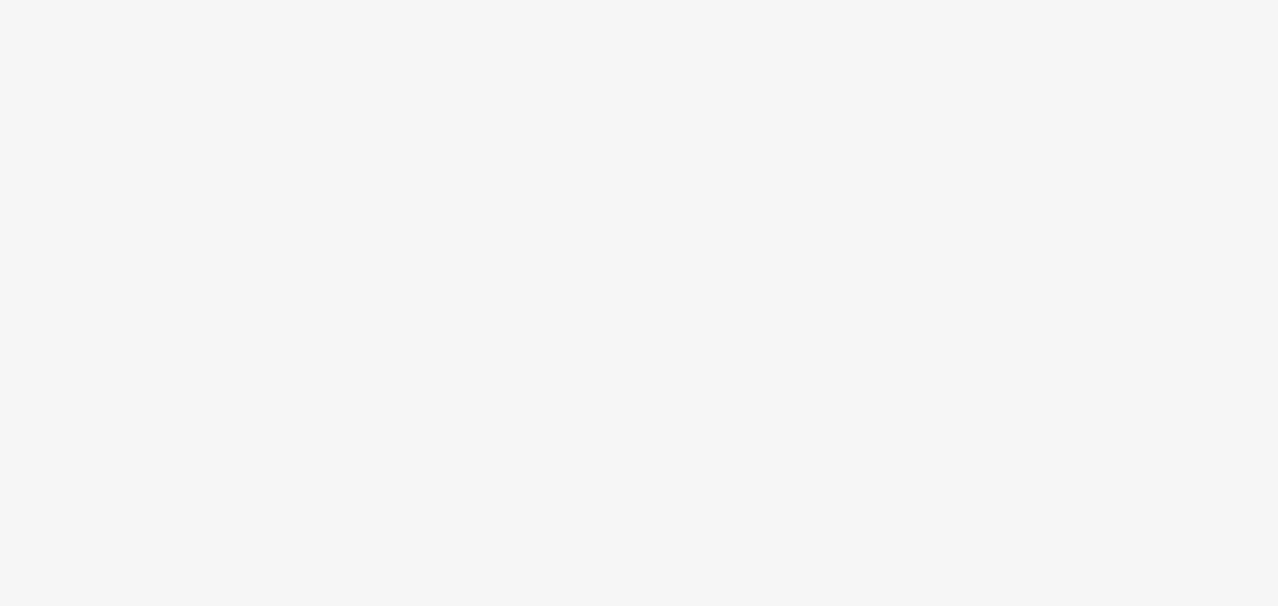 scroll, scrollTop: 0, scrollLeft: 0, axis: both 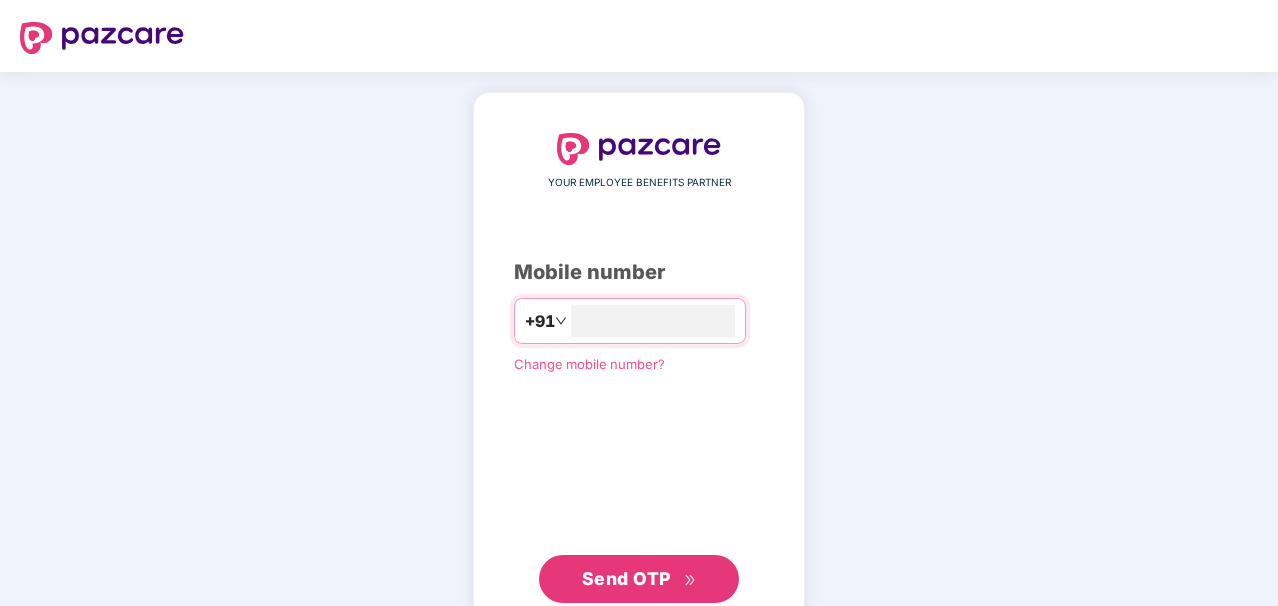 type on "**********" 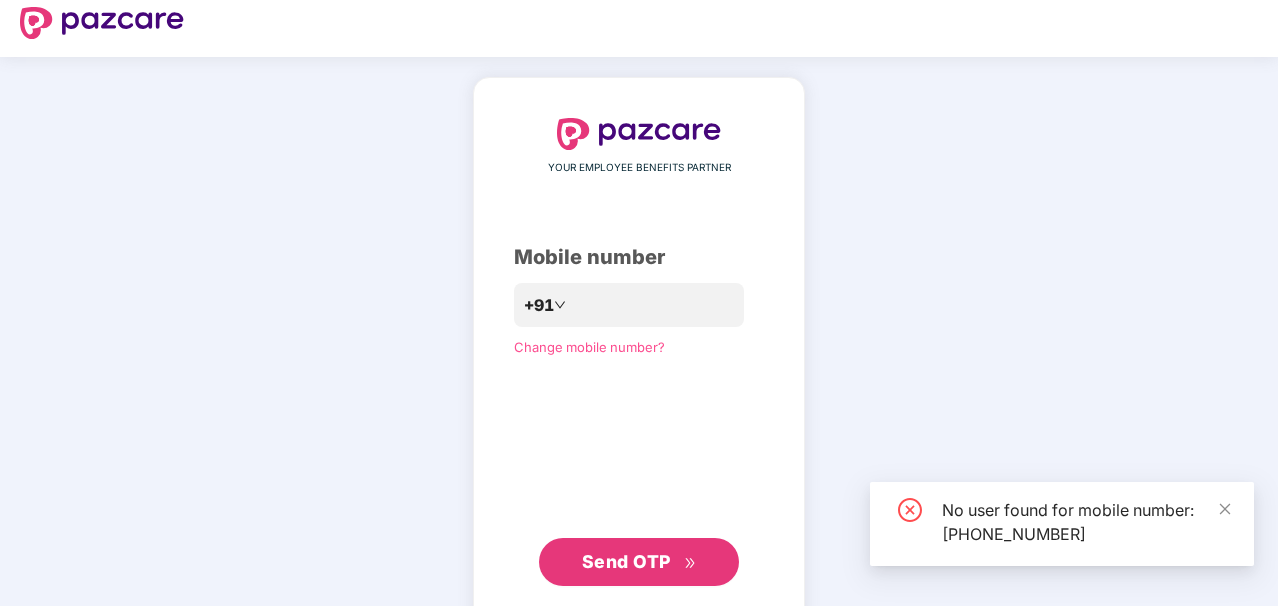 scroll, scrollTop: 18, scrollLeft: 0, axis: vertical 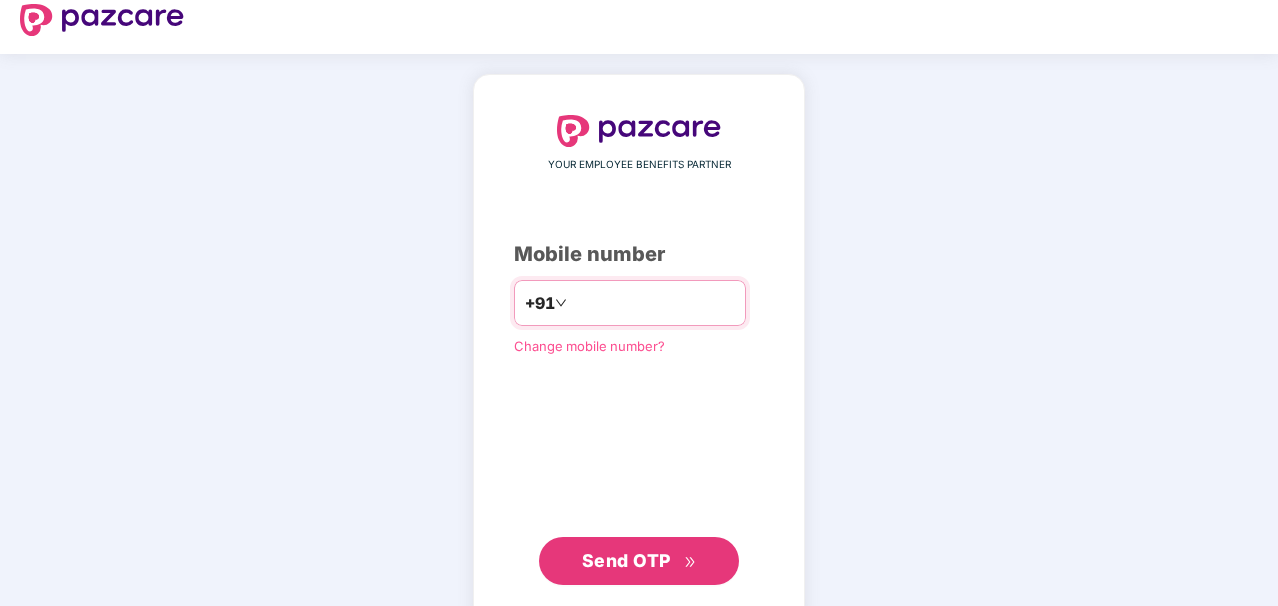 click on "**********" at bounding box center (653, 303) 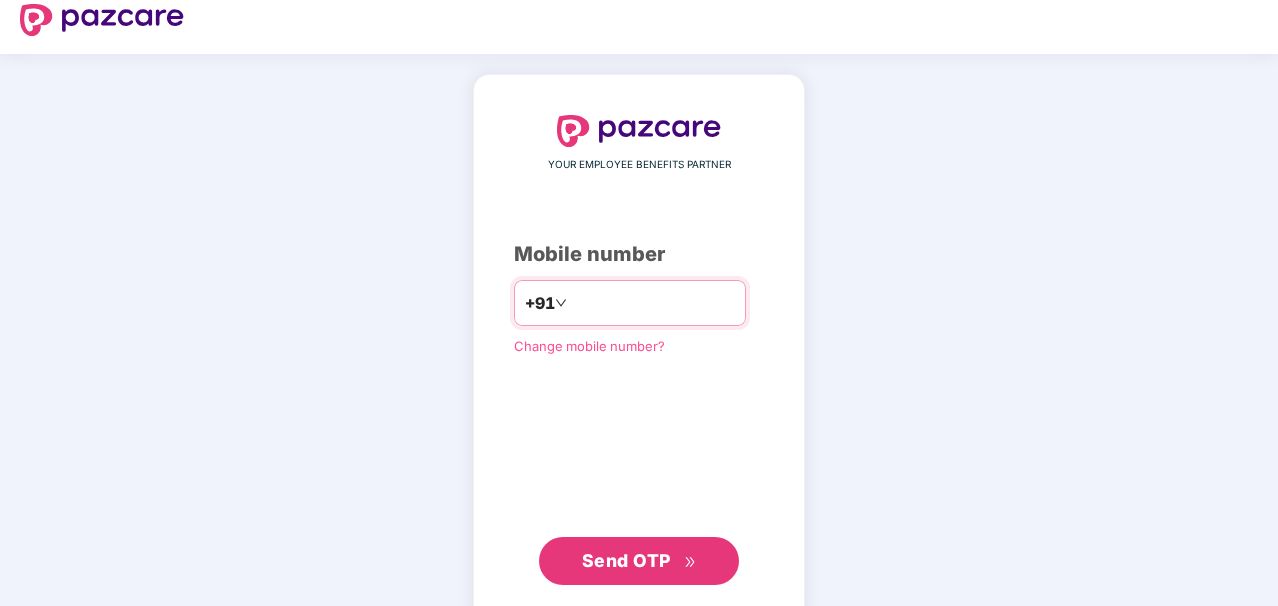 click on "**********" at bounding box center [653, 303] 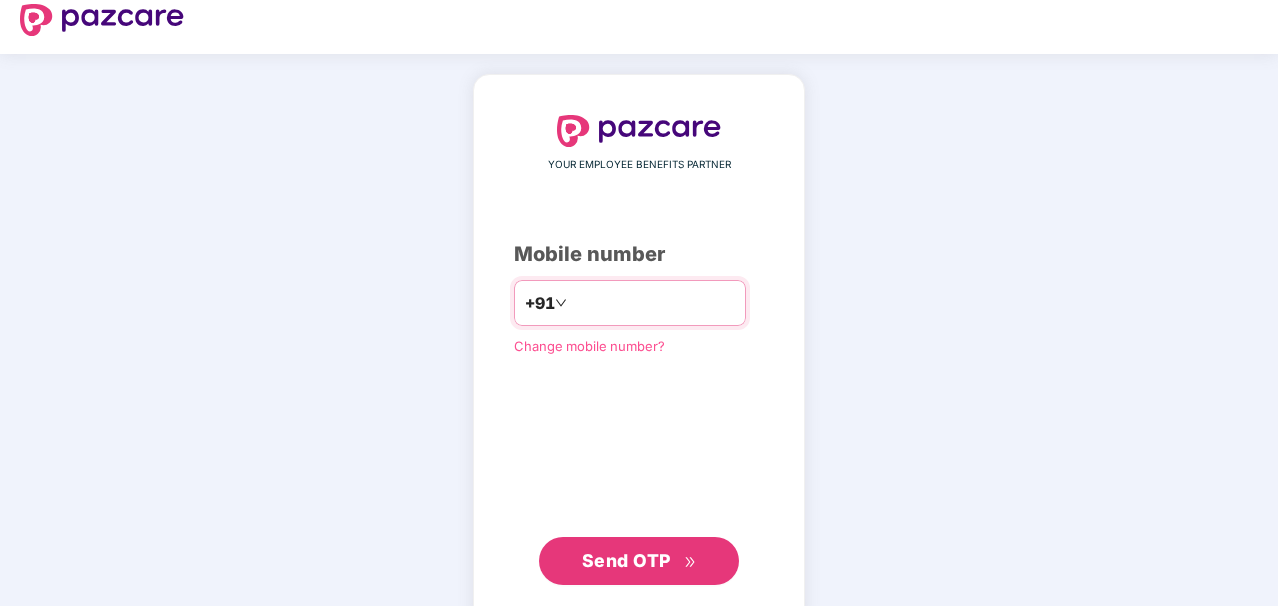 type on "**********" 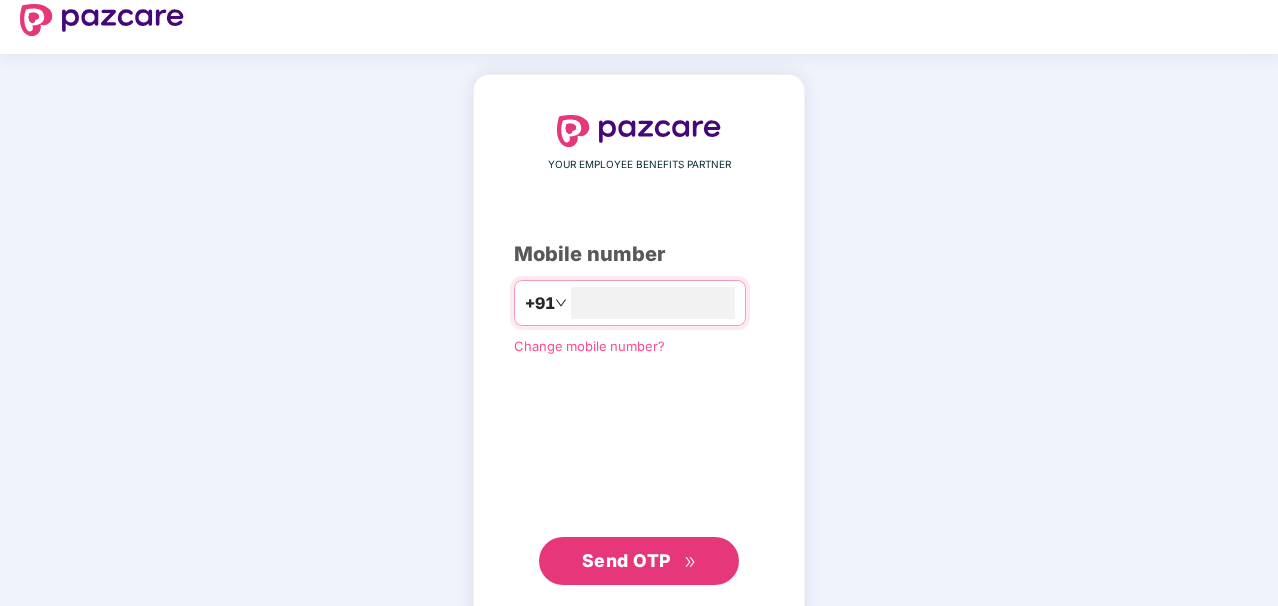 click on "Send OTP" at bounding box center [626, 560] 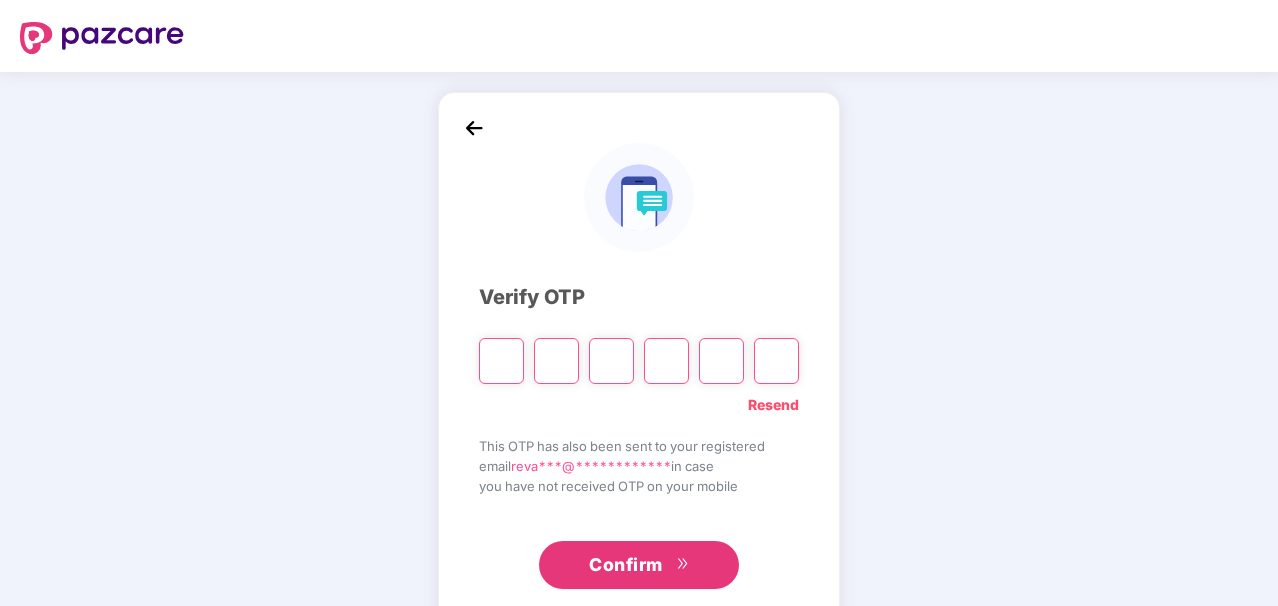 scroll, scrollTop: 46, scrollLeft: 0, axis: vertical 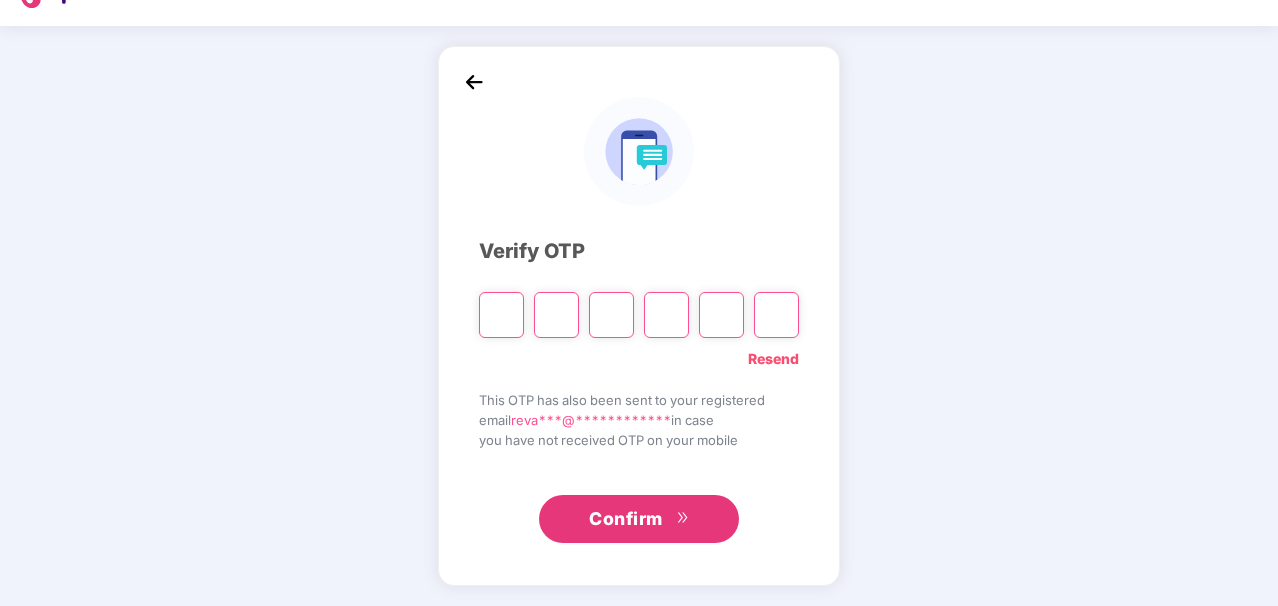 paste on "*" 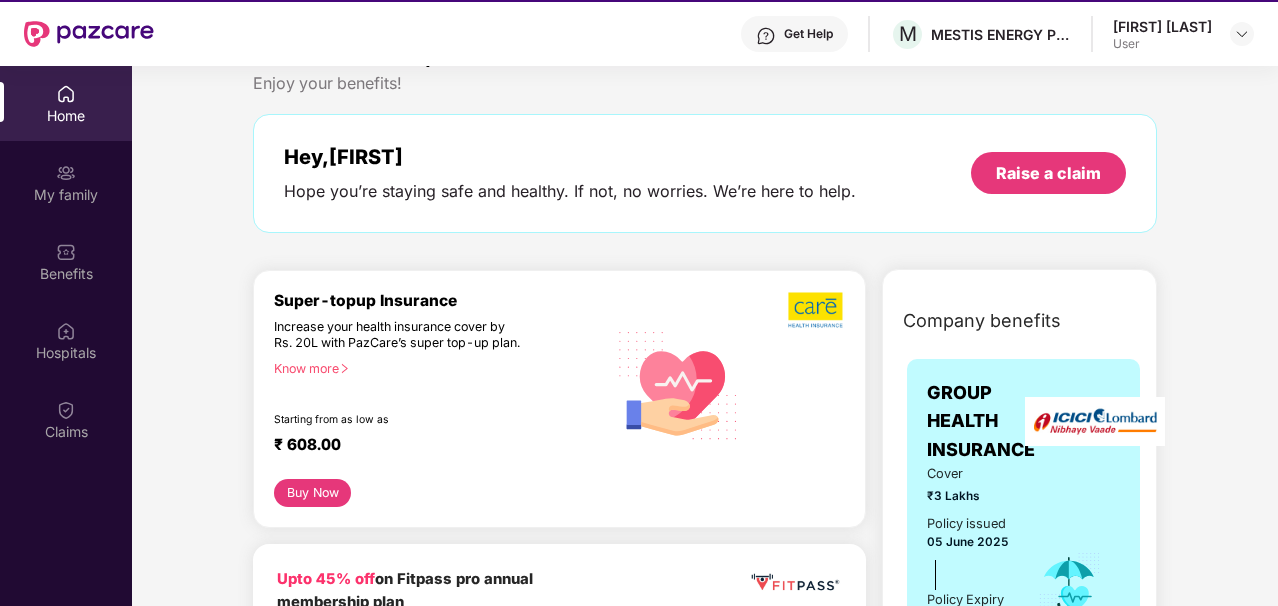 scroll, scrollTop: 48, scrollLeft: 0, axis: vertical 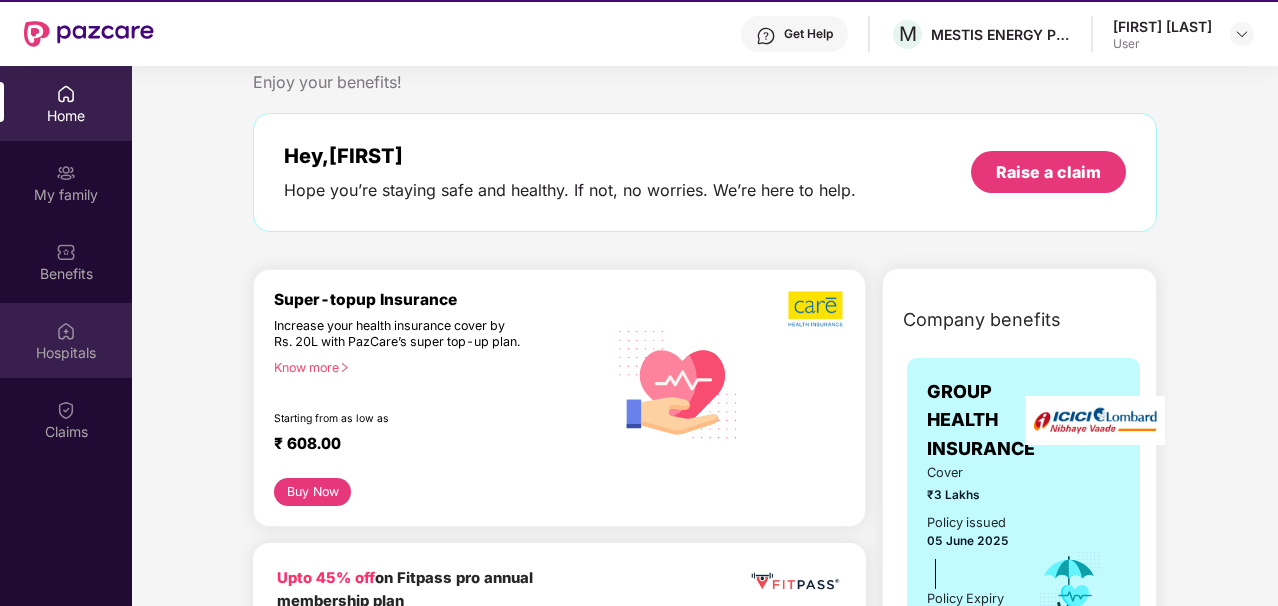 click on "Hospitals" at bounding box center (66, 353) 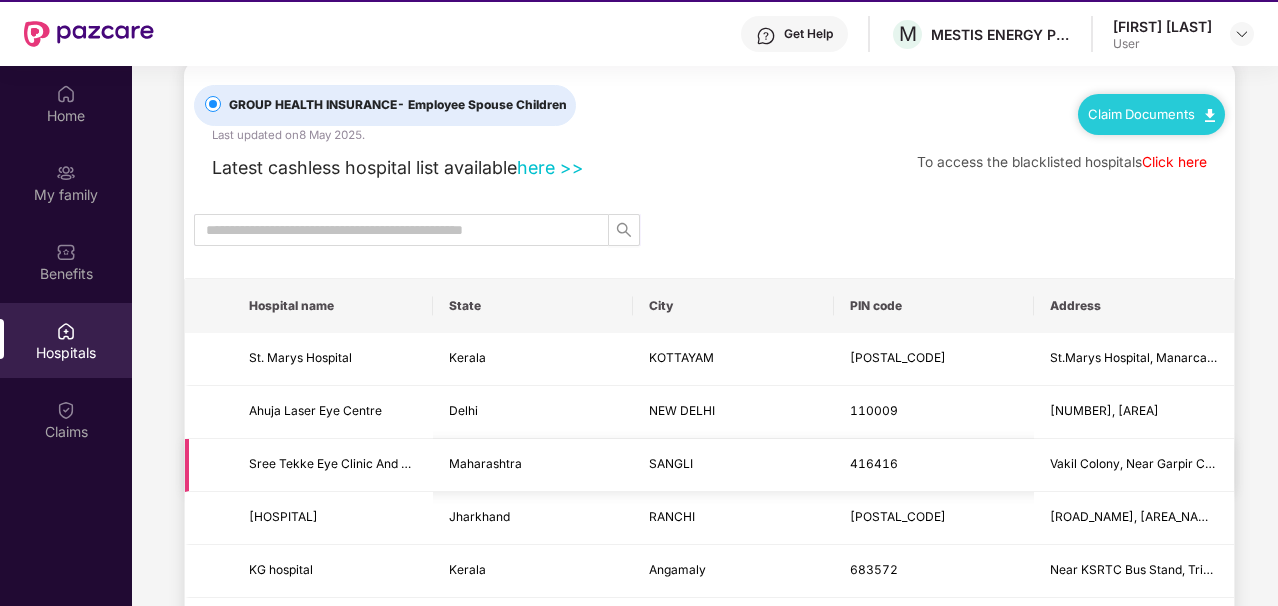 scroll, scrollTop: 45, scrollLeft: 0, axis: vertical 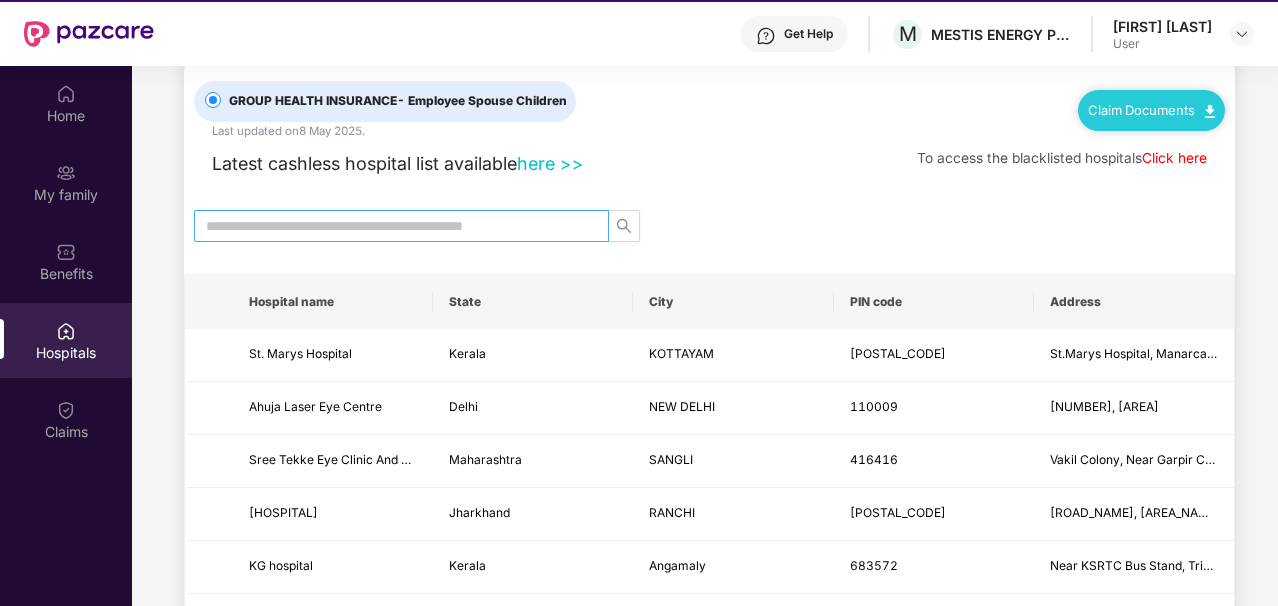 click at bounding box center [393, 226] 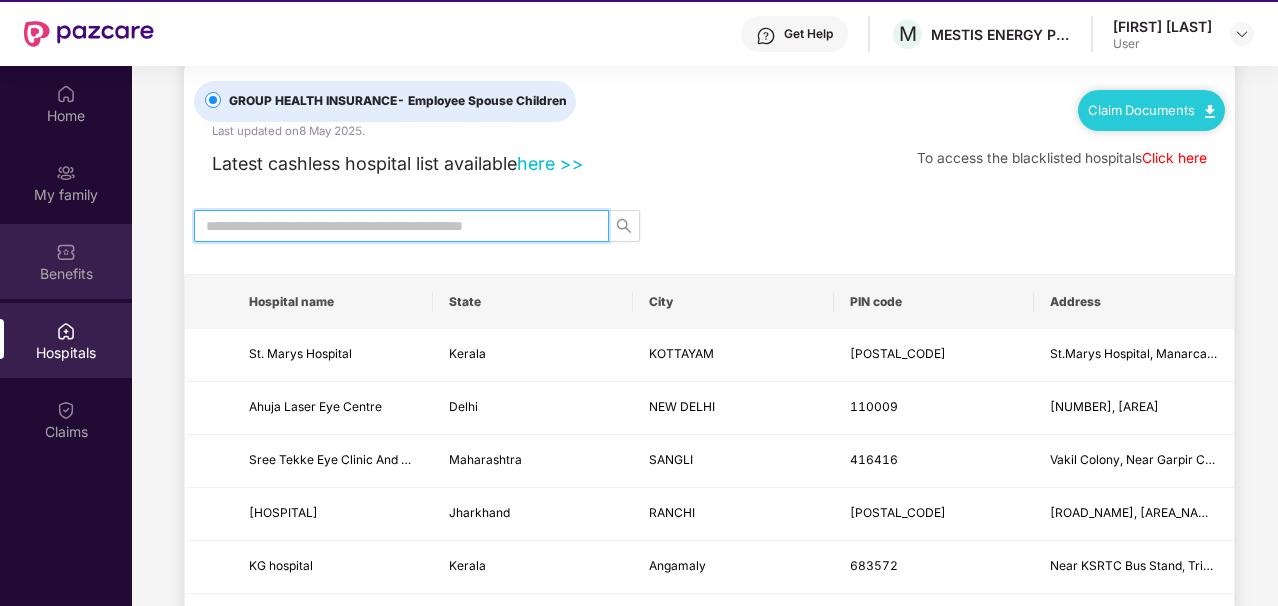 click on "Benefits" at bounding box center [66, 261] 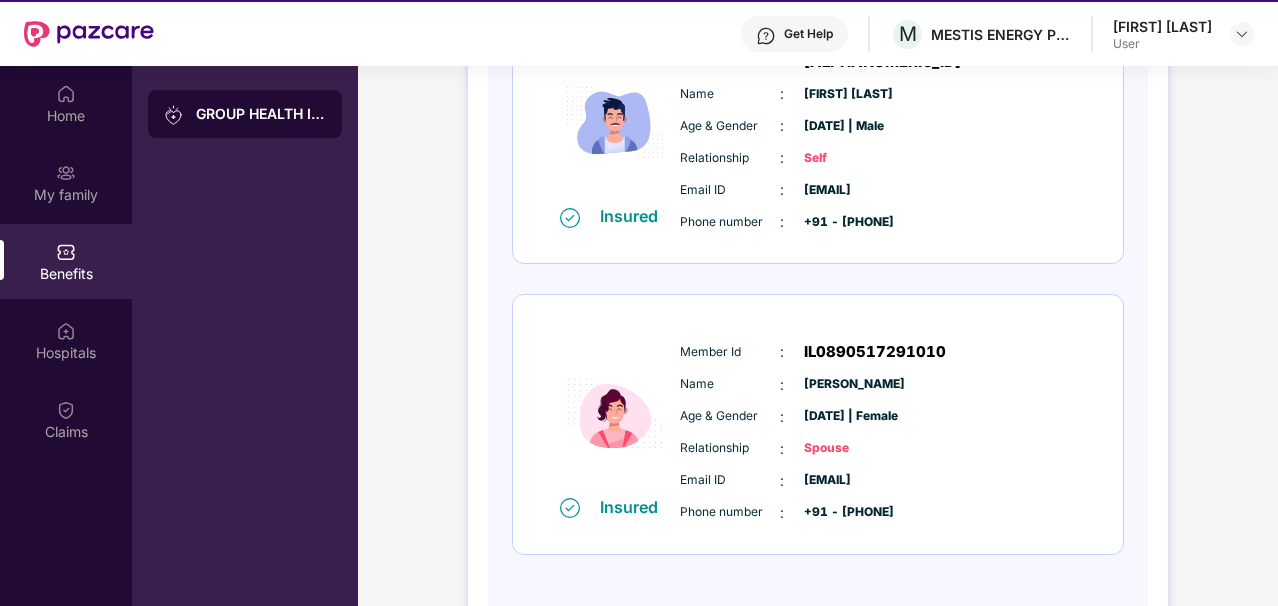 scroll, scrollTop: 361, scrollLeft: 0, axis: vertical 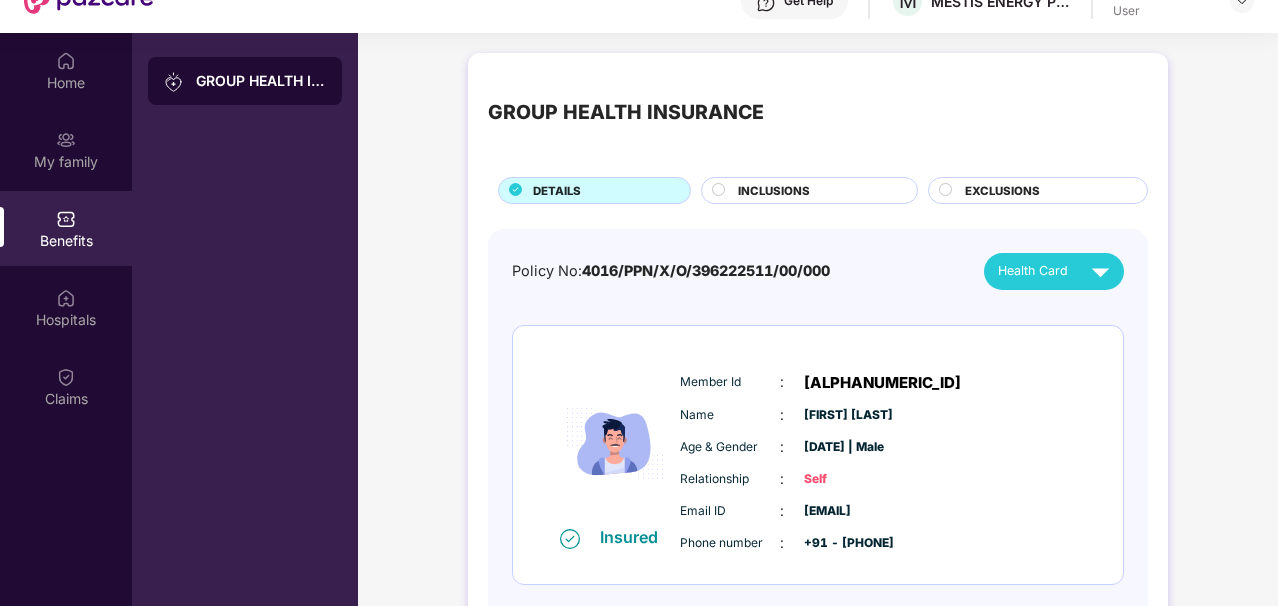 click on "INCLUSIONS" at bounding box center [817, 192] 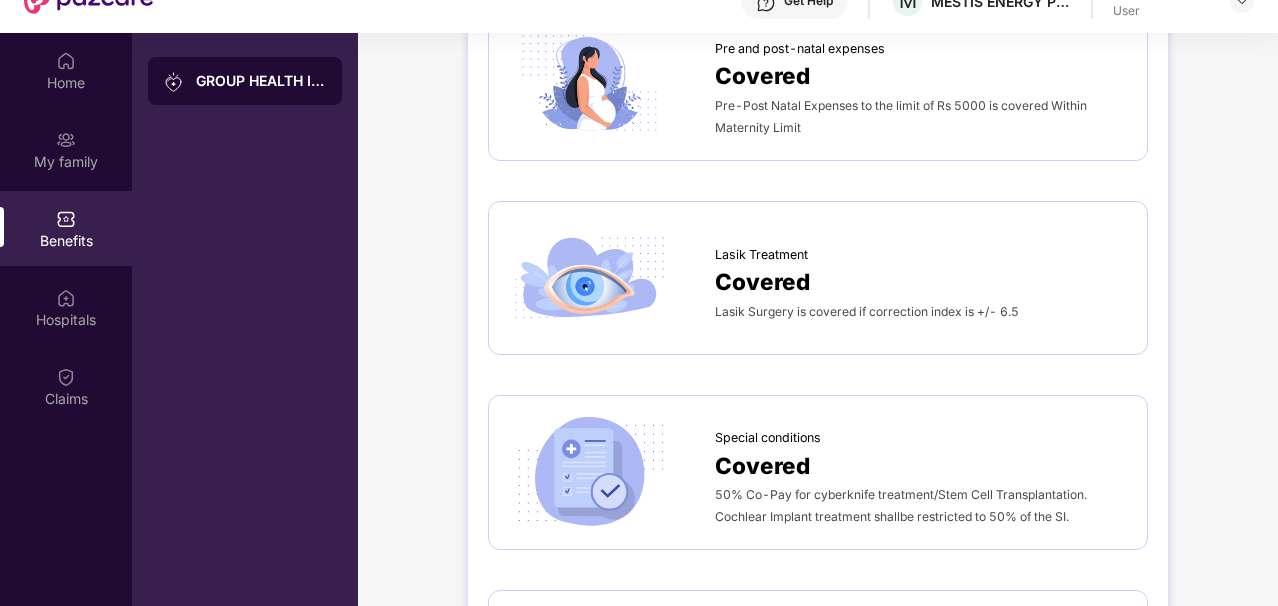 scroll, scrollTop: 2368, scrollLeft: 0, axis: vertical 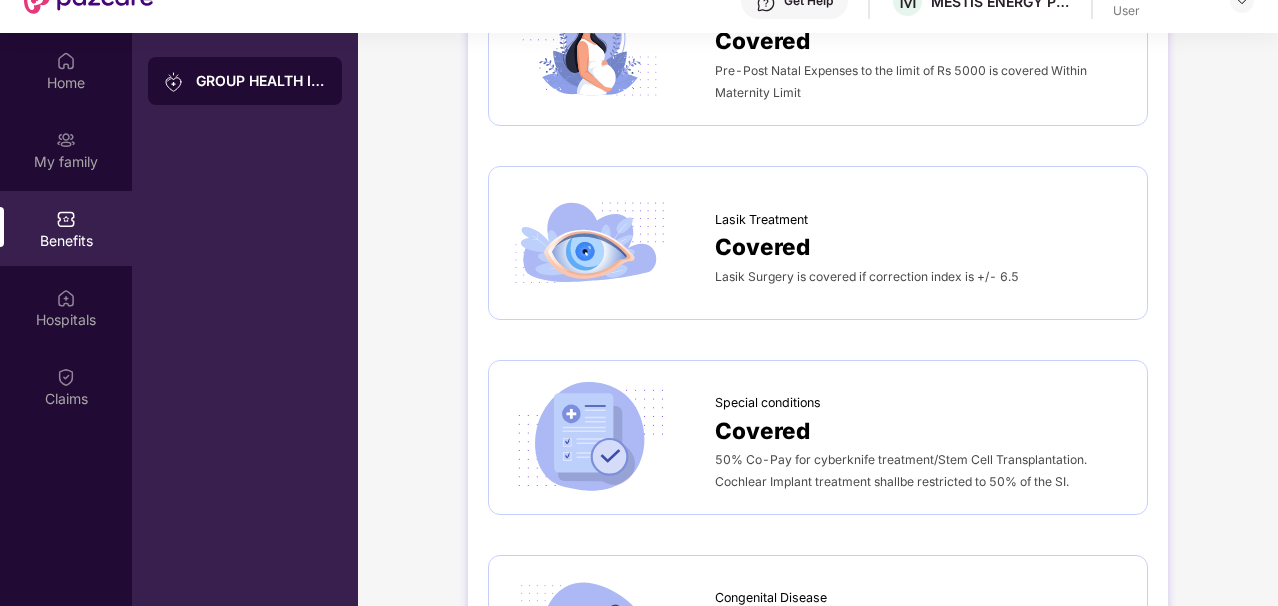 click on "Lasik Surgery is covered if correction index is +/- 6.5" at bounding box center [921, 276] 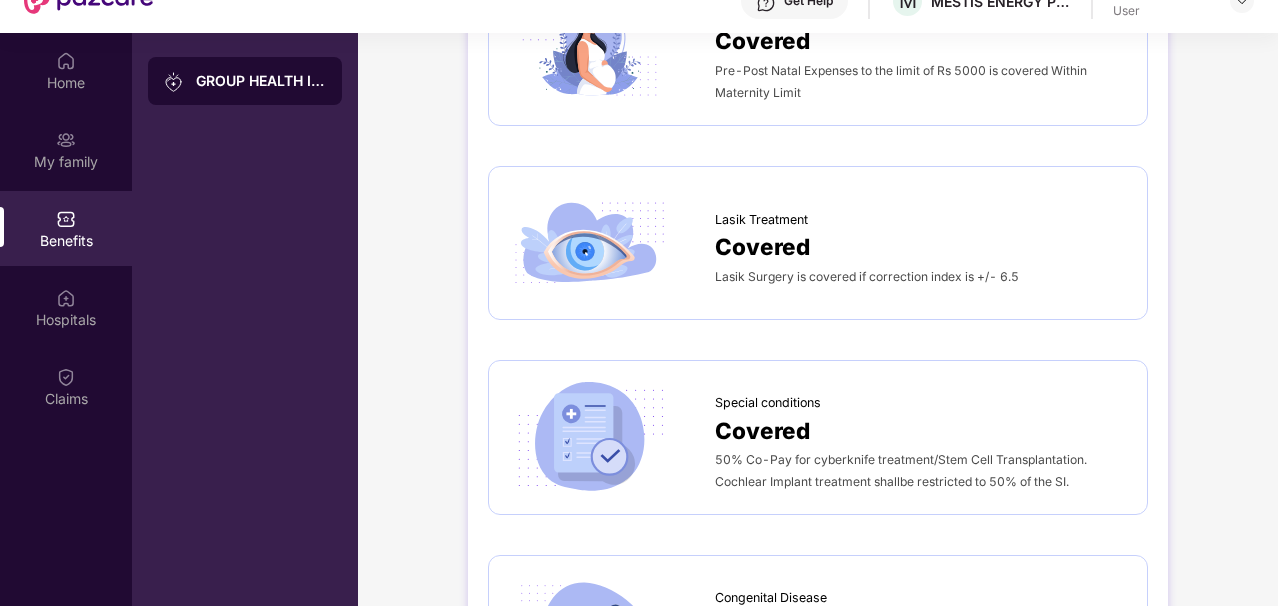 click at bounding box center [590, 243] 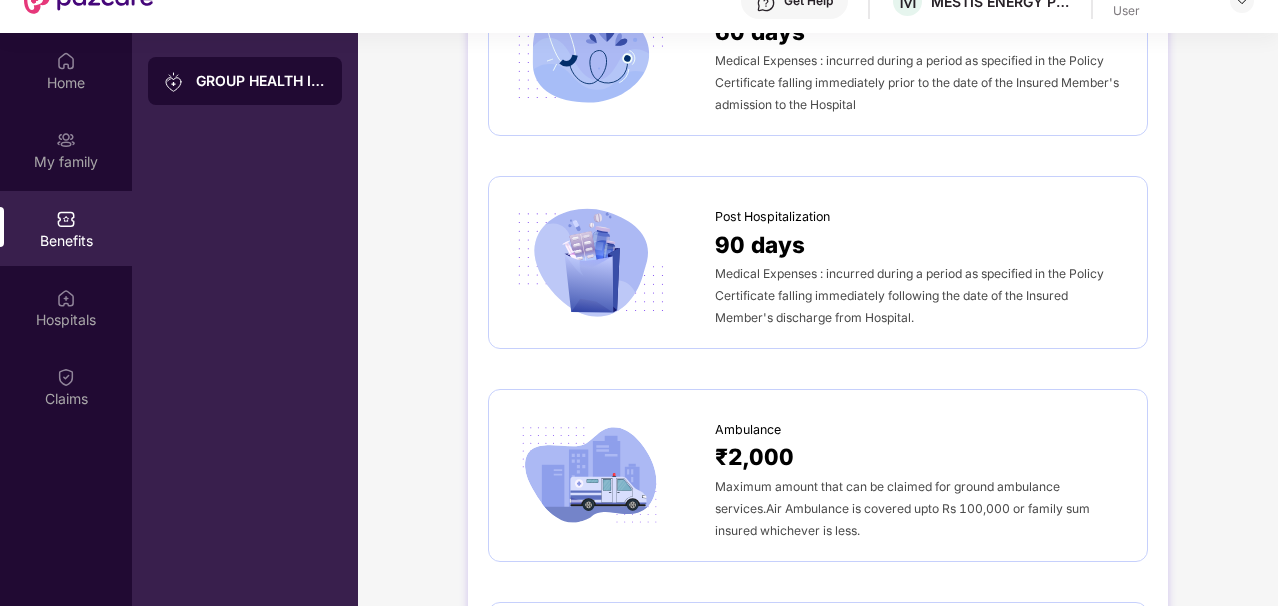 scroll, scrollTop: 0, scrollLeft: 0, axis: both 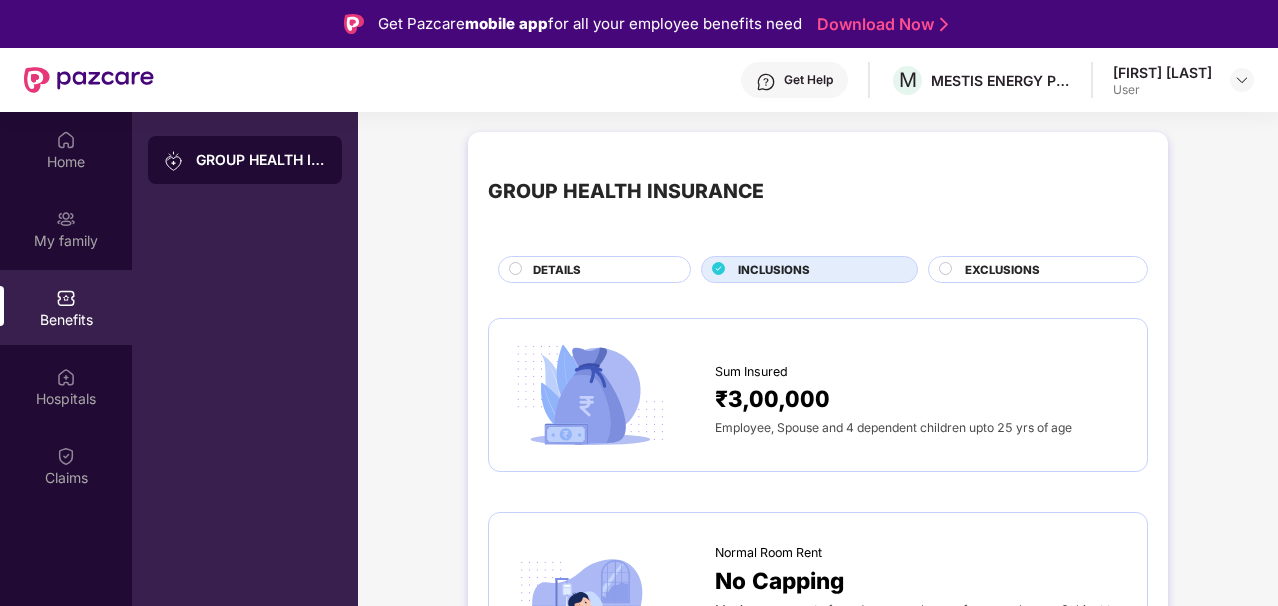 click 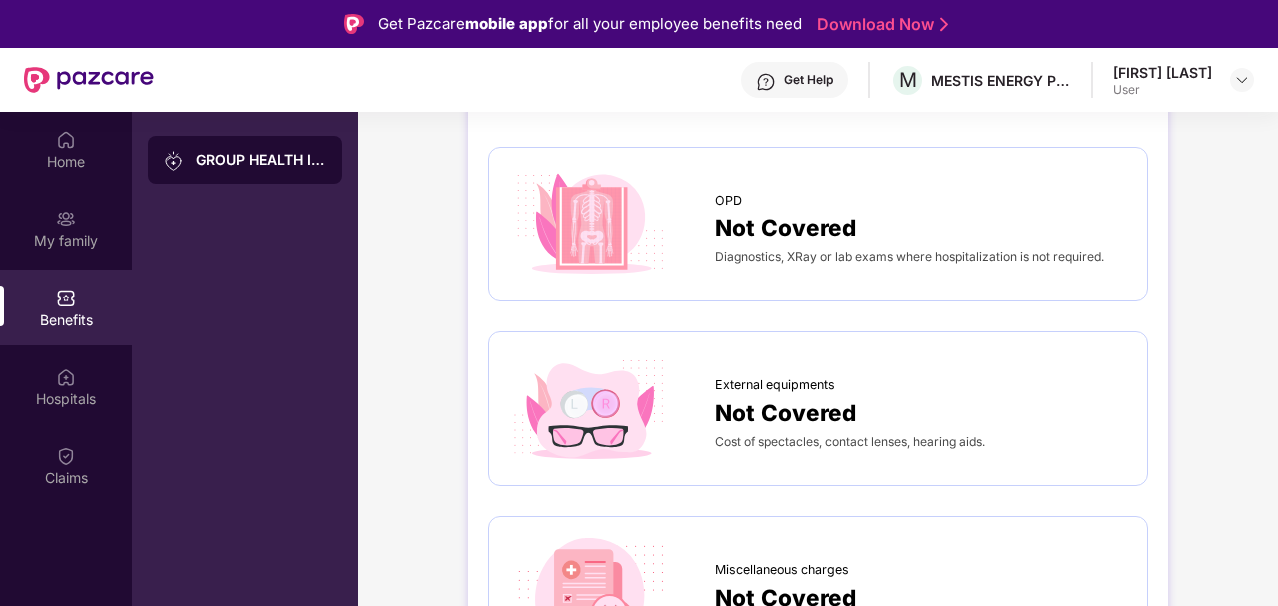 scroll, scrollTop: 0, scrollLeft: 0, axis: both 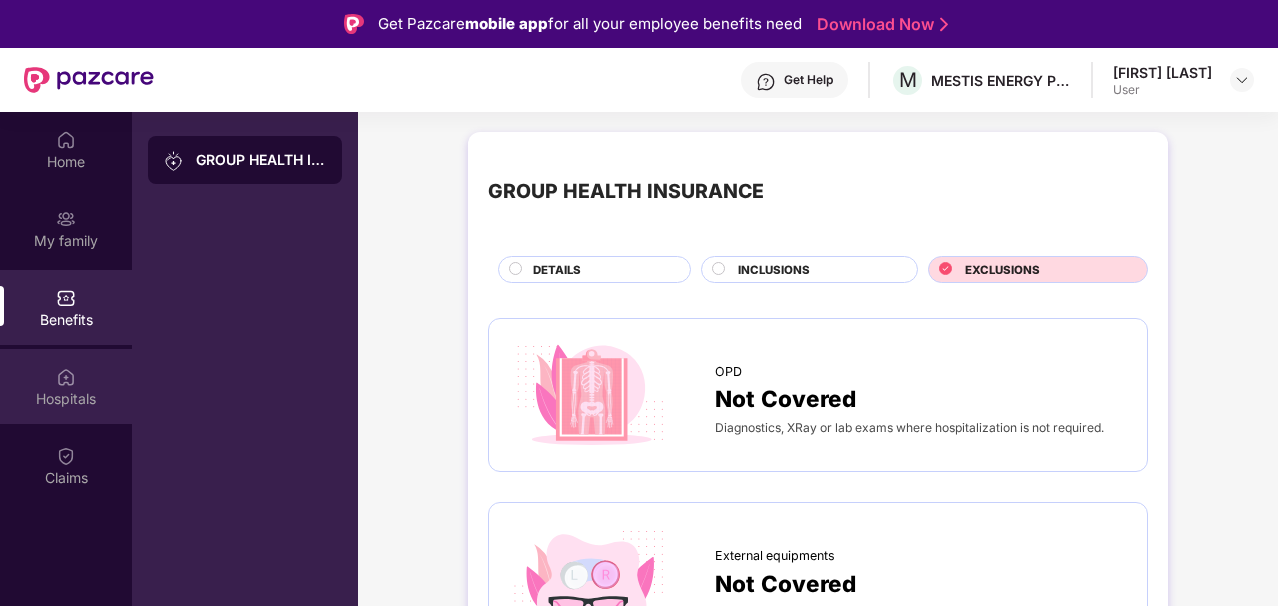 click on "Hospitals" at bounding box center (66, 386) 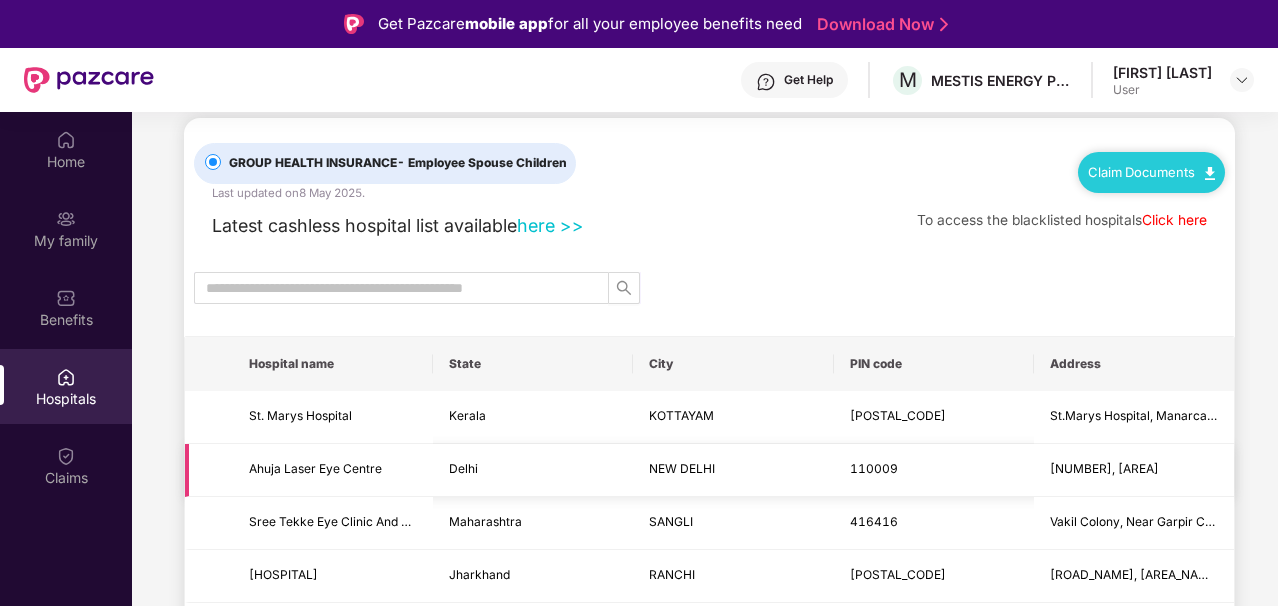 scroll, scrollTop: 31, scrollLeft: 0, axis: vertical 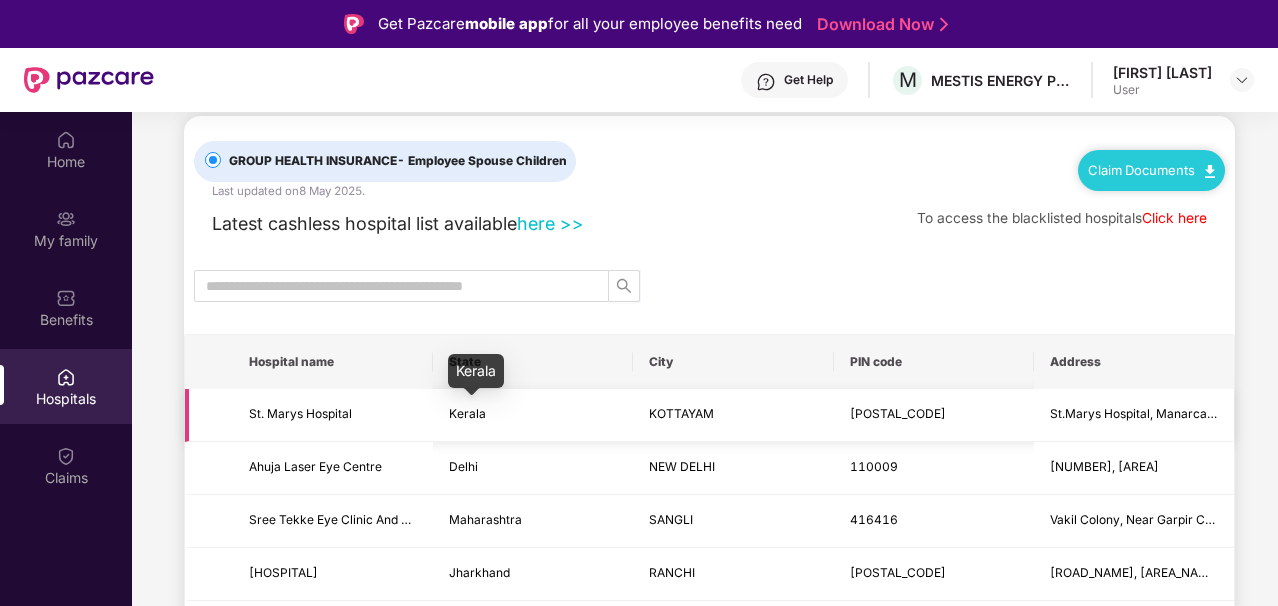 click on "Kerala" at bounding box center (467, 413) 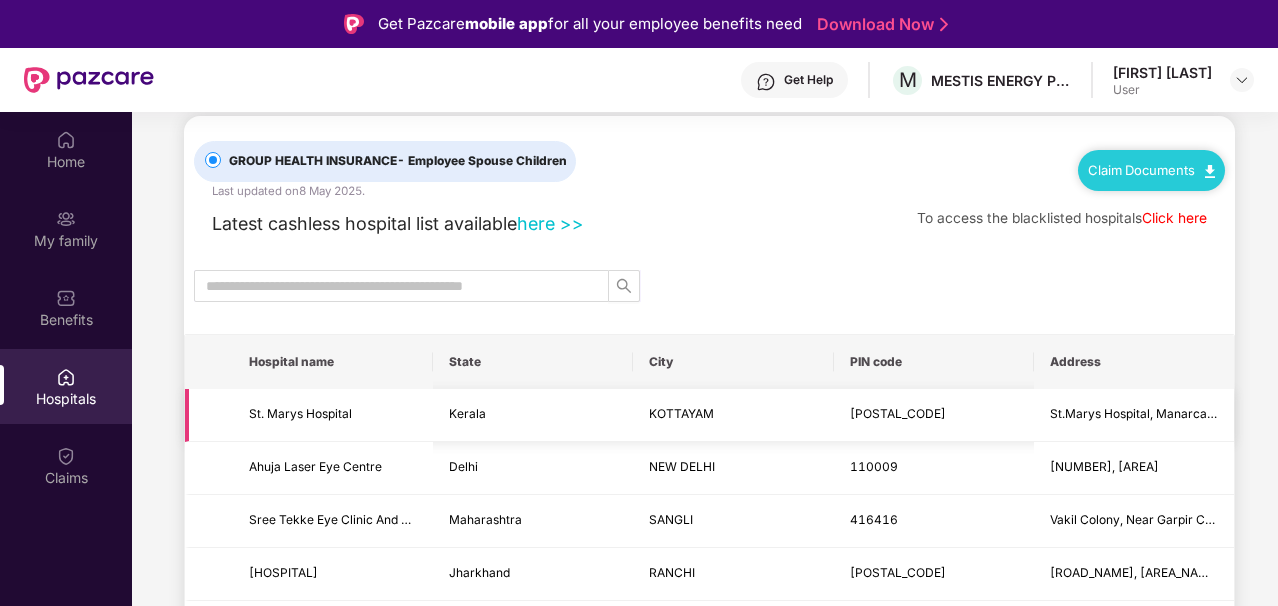 click on "St. Marys Hospital" at bounding box center [300, 413] 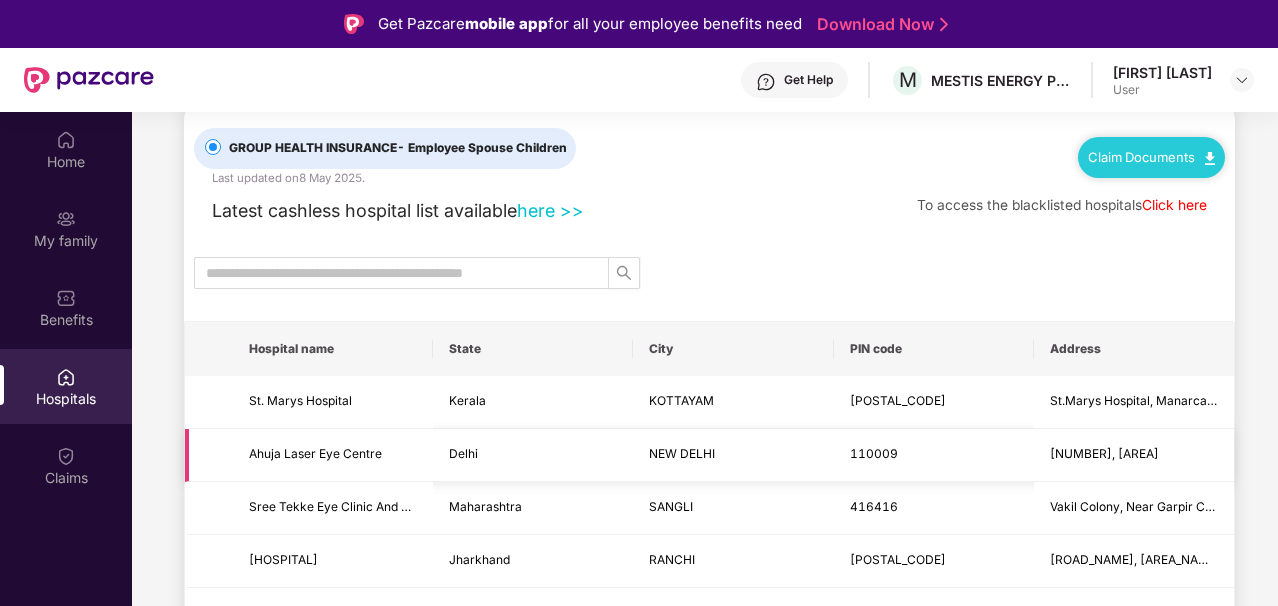 scroll, scrollTop: 6, scrollLeft: 0, axis: vertical 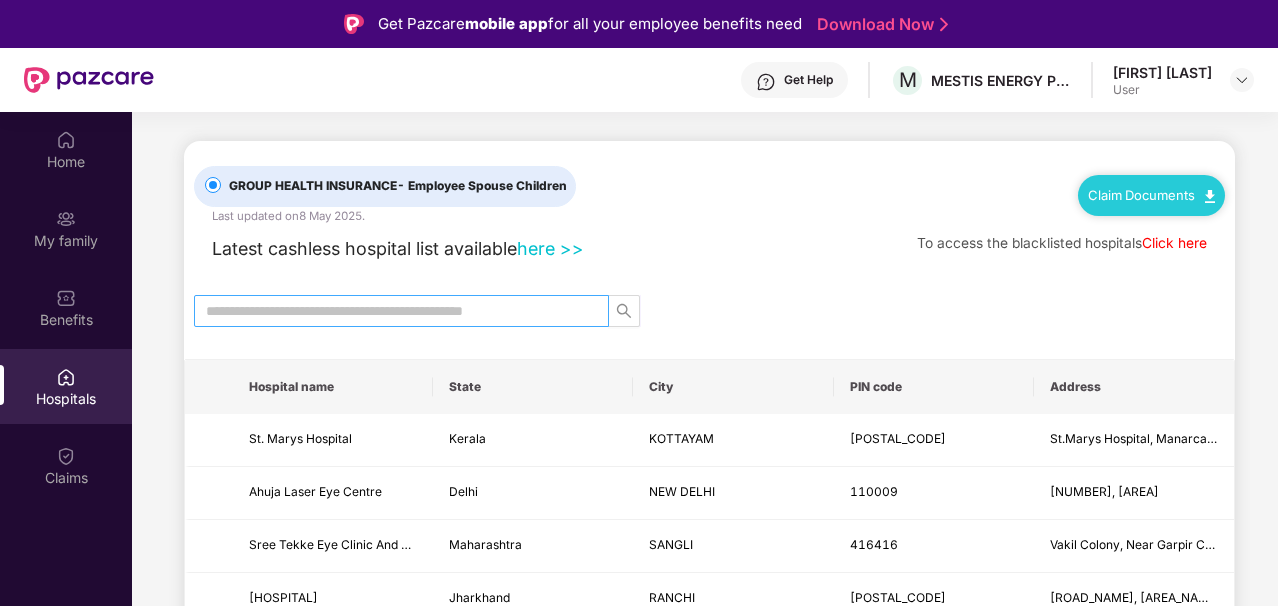 click at bounding box center [393, 311] 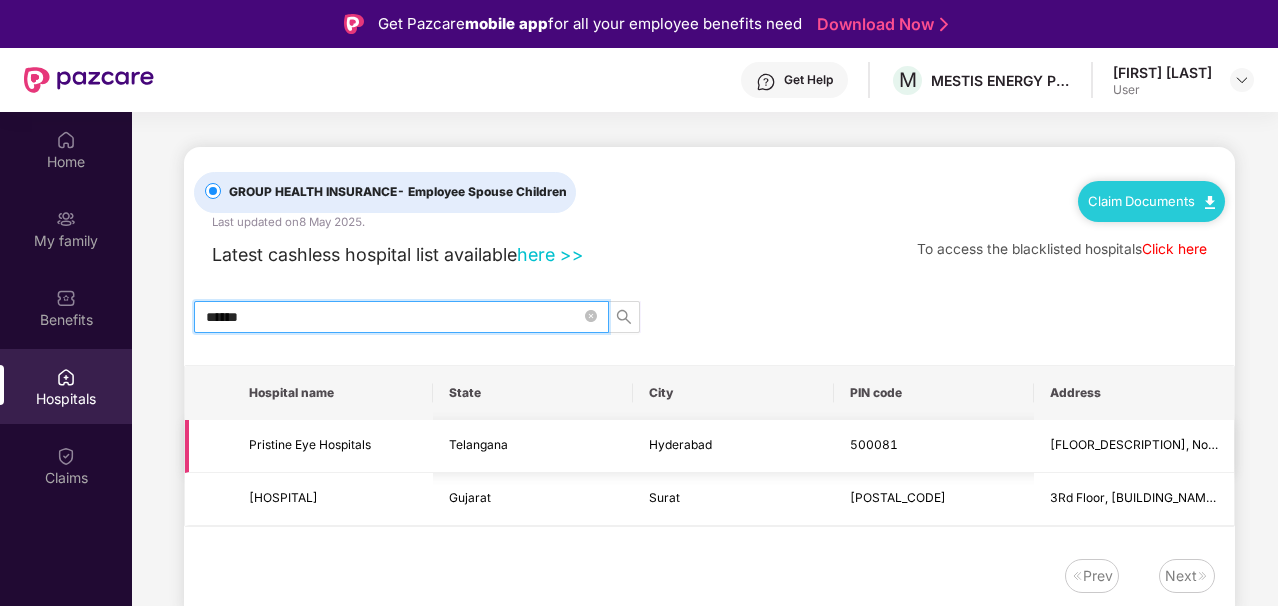 scroll, scrollTop: 0, scrollLeft: 0, axis: both 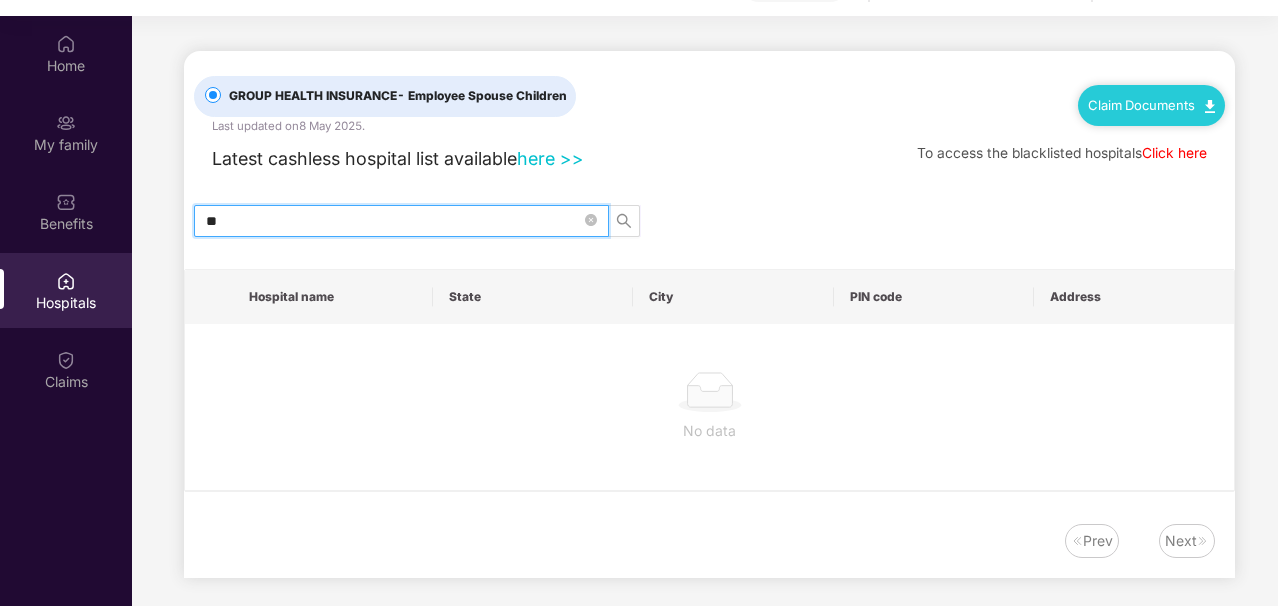 type on "*" 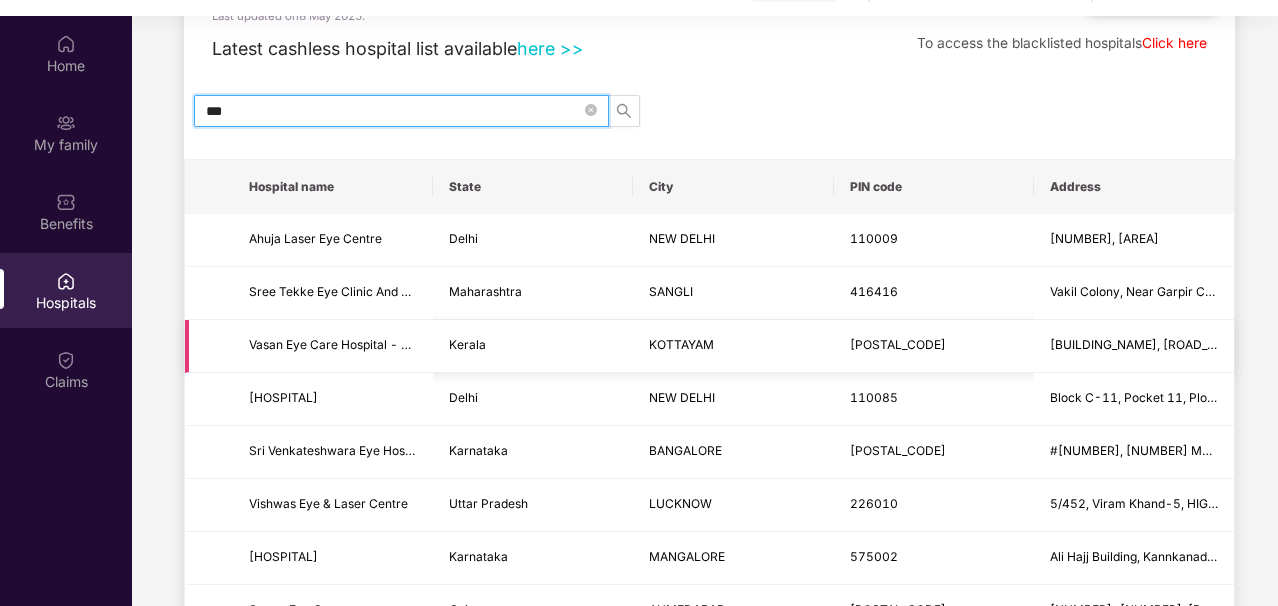 scroll, scrollTop: 120, scrollLeft: 0, axis: vertical 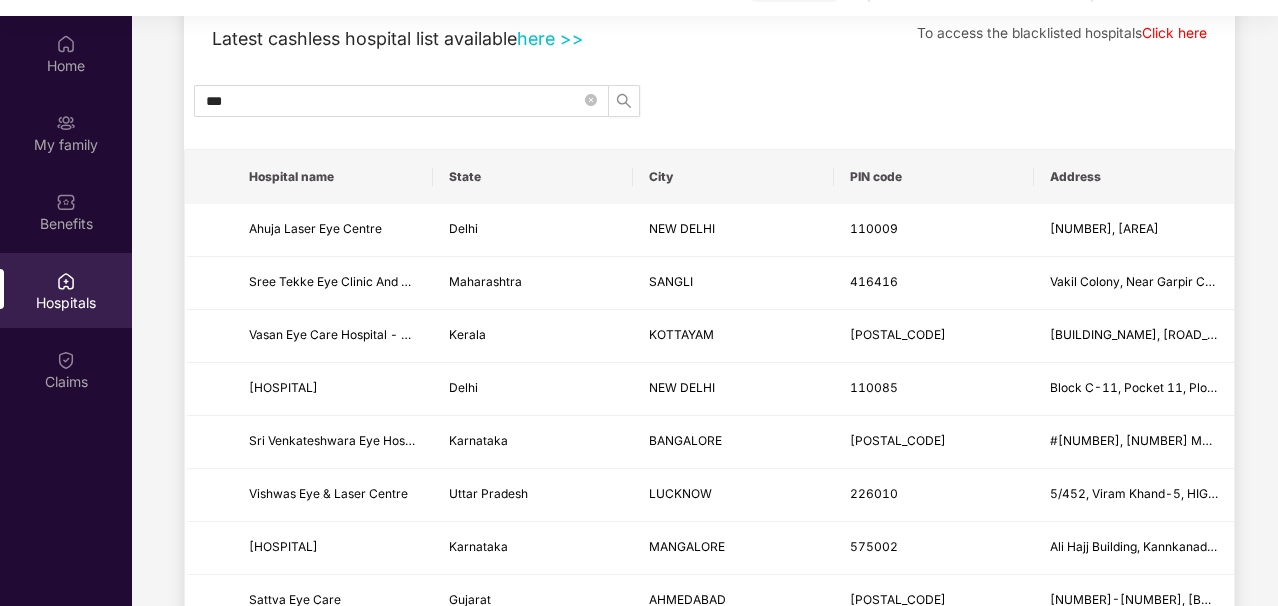 click on "City" at bounding box center [733, 177] 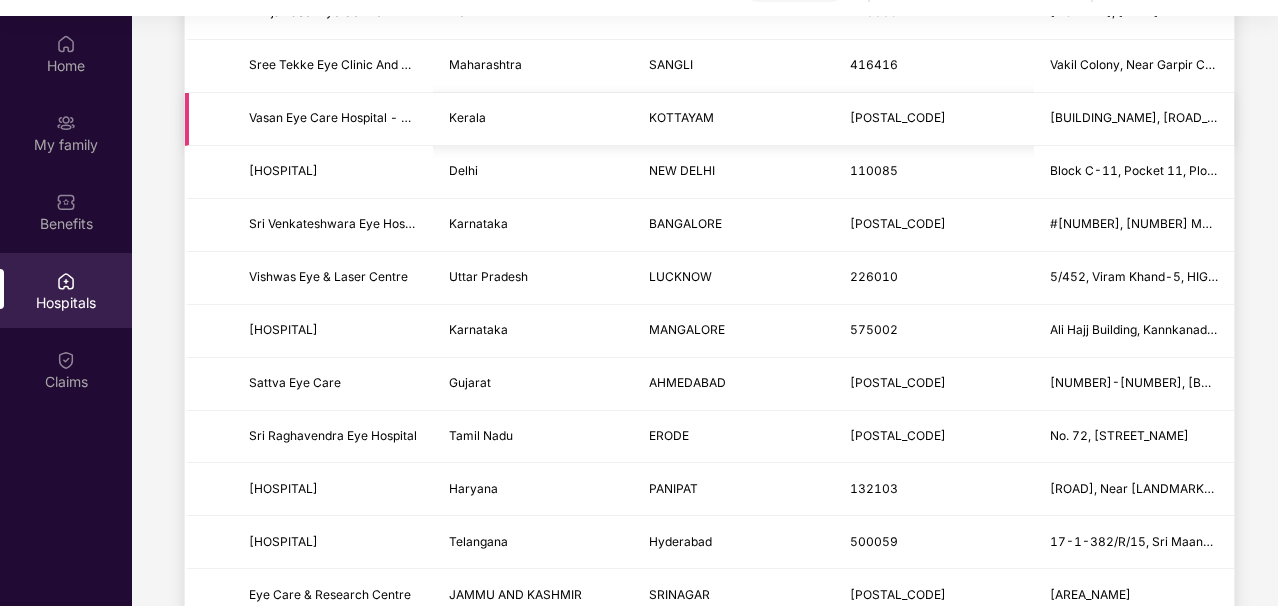 scroll, scrollTop: 0, scrollLeft: 0, axis: both 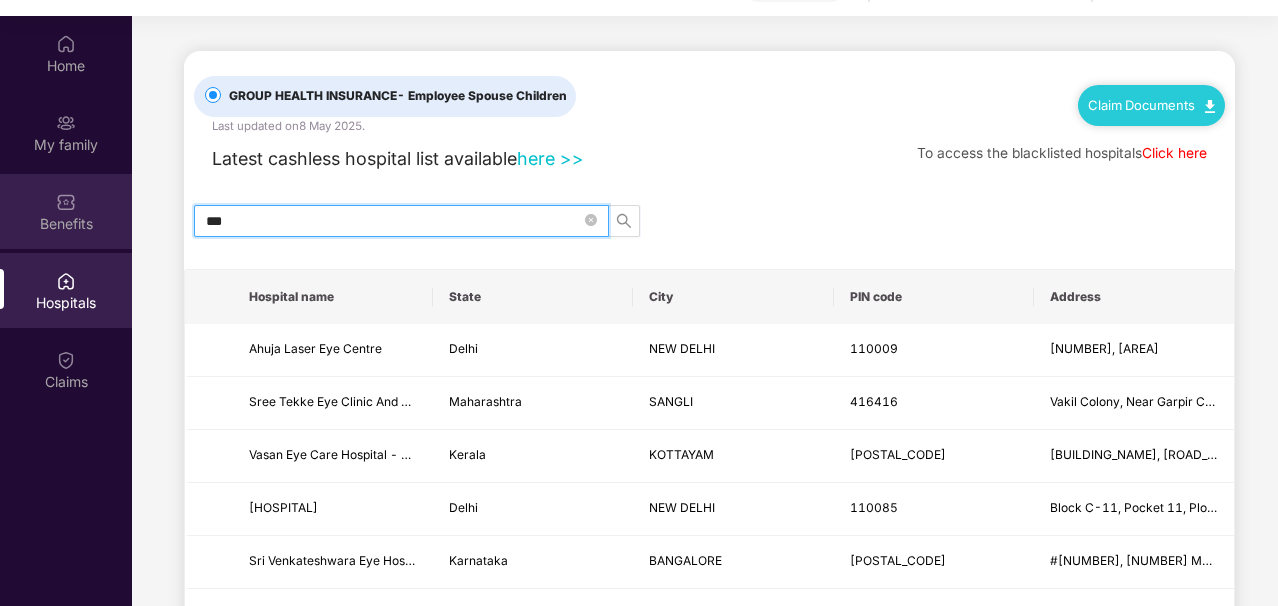 drag, startPoint x: 260, startPoint y: 217, endPoint x: 108, endPoint y: 217, distance: 152 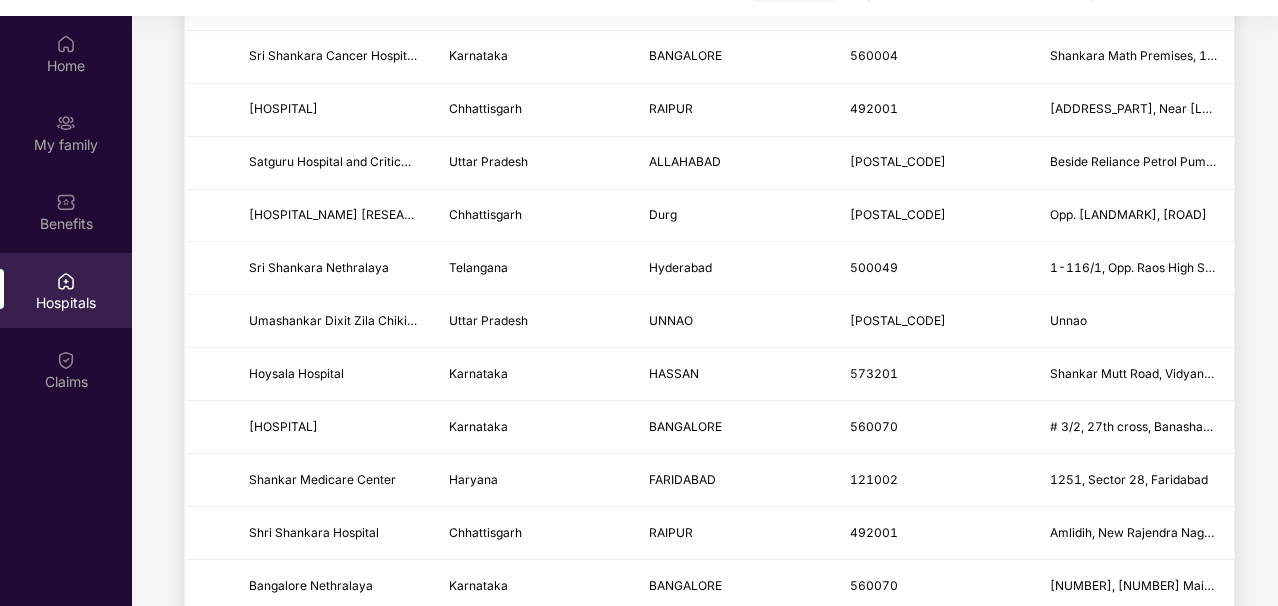 scroll, scrollTop: 562, scrollLeft: 0, axis: vertical 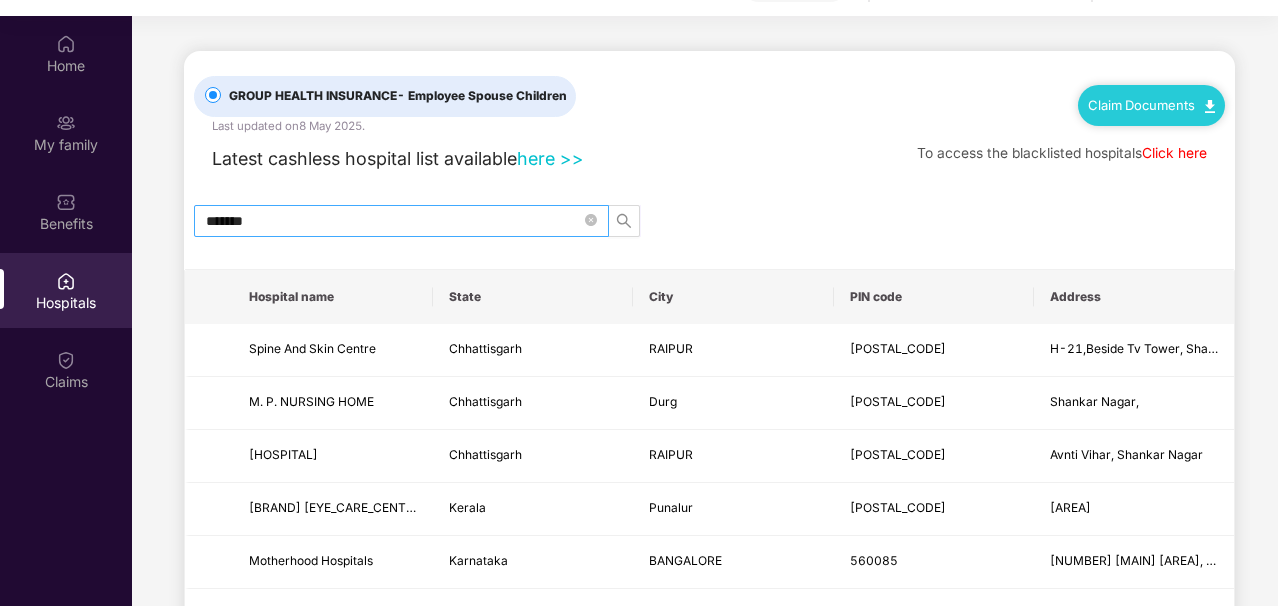 drag, startPoint x: 298, startPoint y: 235, endPoint x: 197, endPoint y: 219, distance: 102.259476 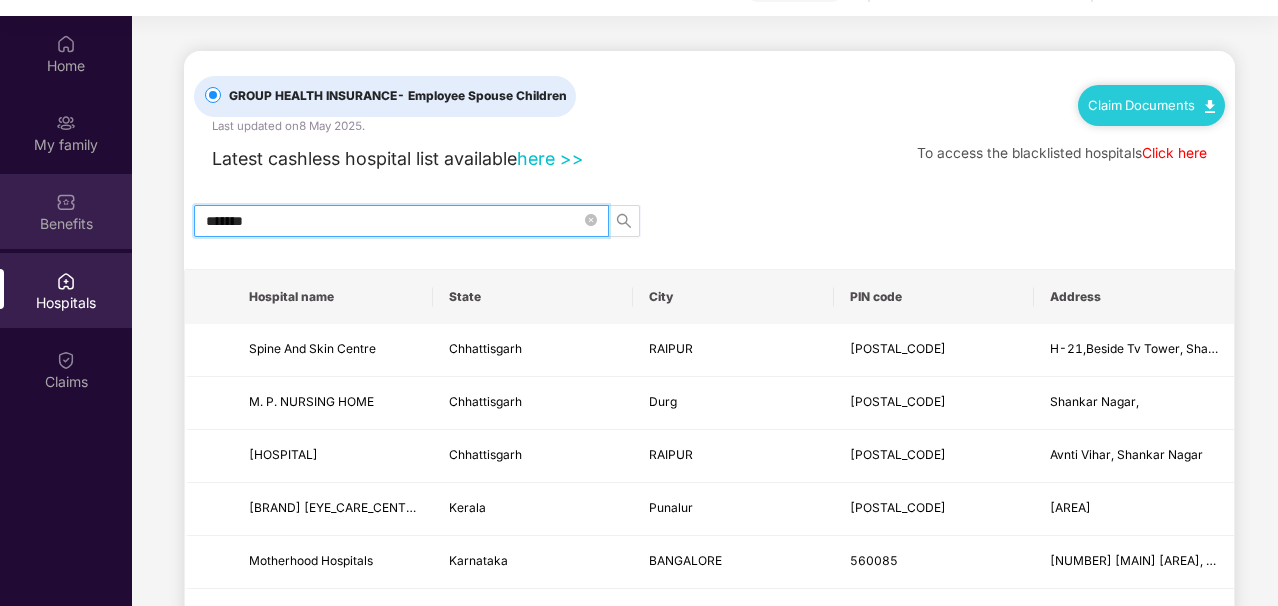drag, startPoint x: 271, startPoint y: 221, endPoint x: 21, endPoint y: 221, distance: 250 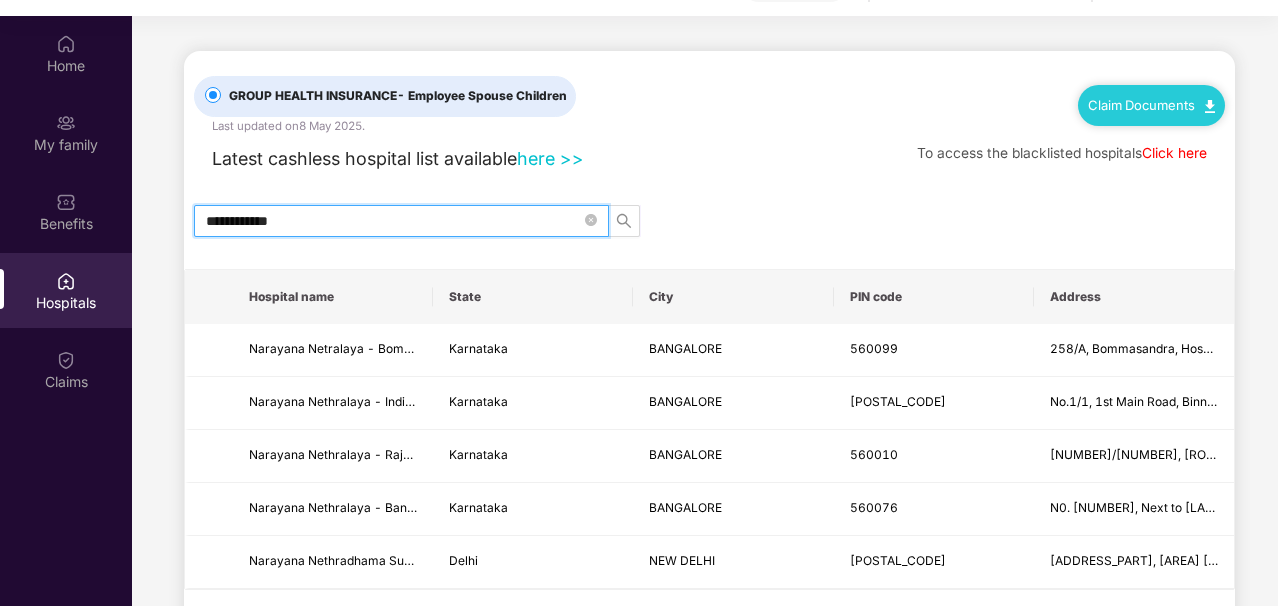 type on "**********" 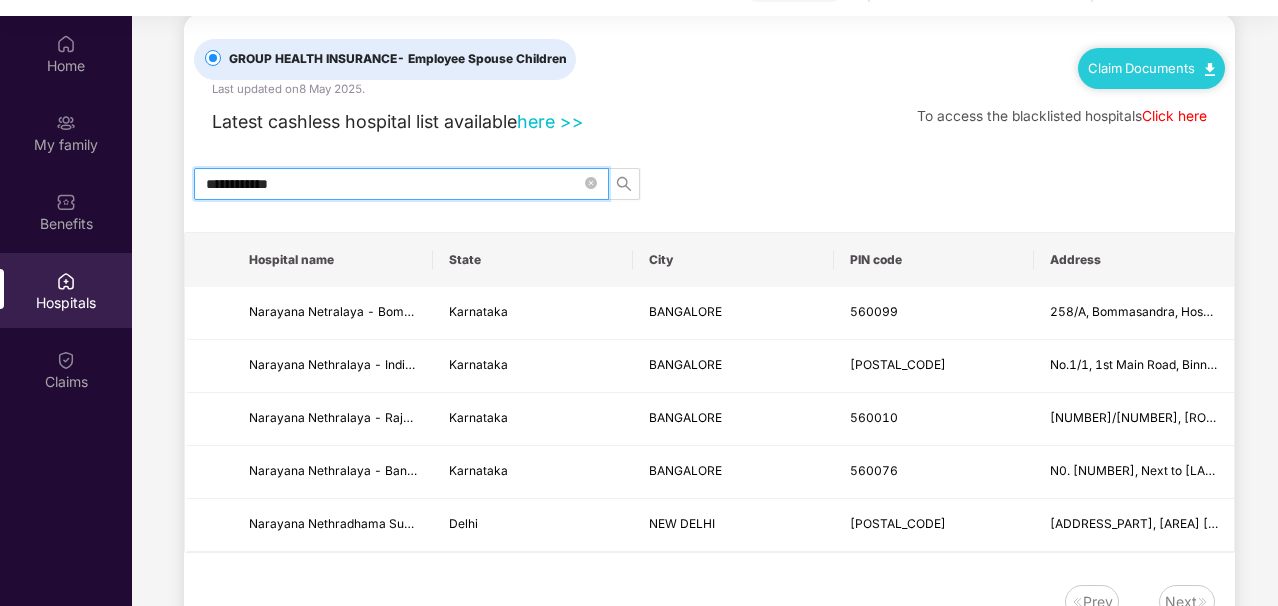 scroll, scrollTop: 42, scrollLeft: 0, axis: vertical 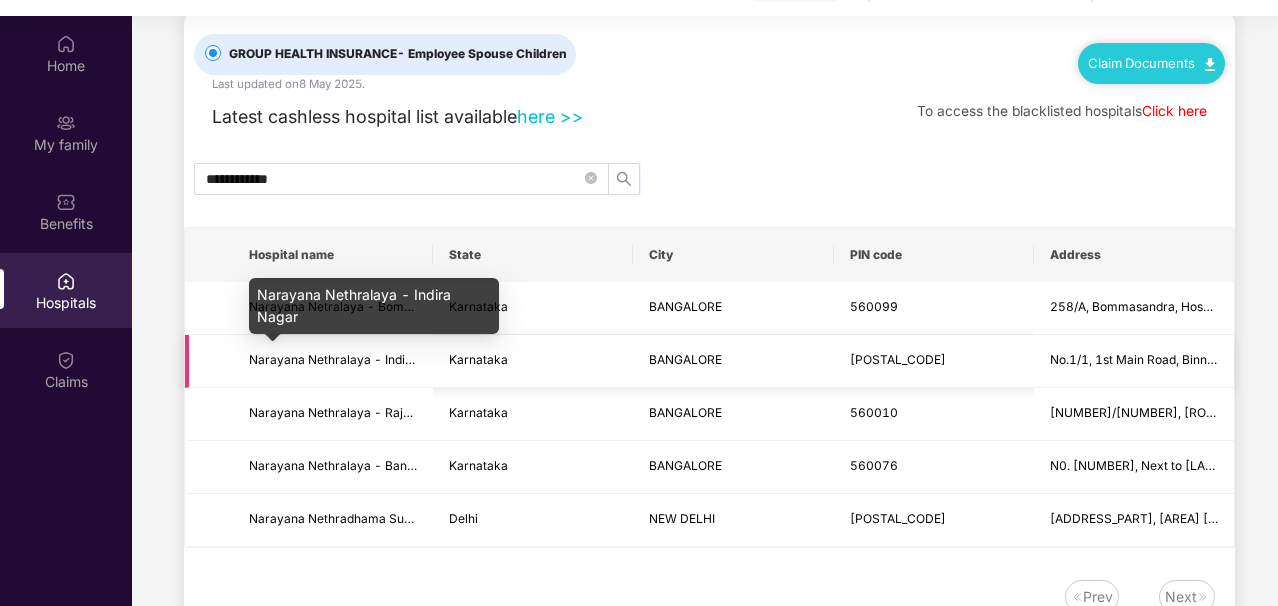 click on "Narayana Nethralaya - Indira Nagar" at bounding box center (352, 359) 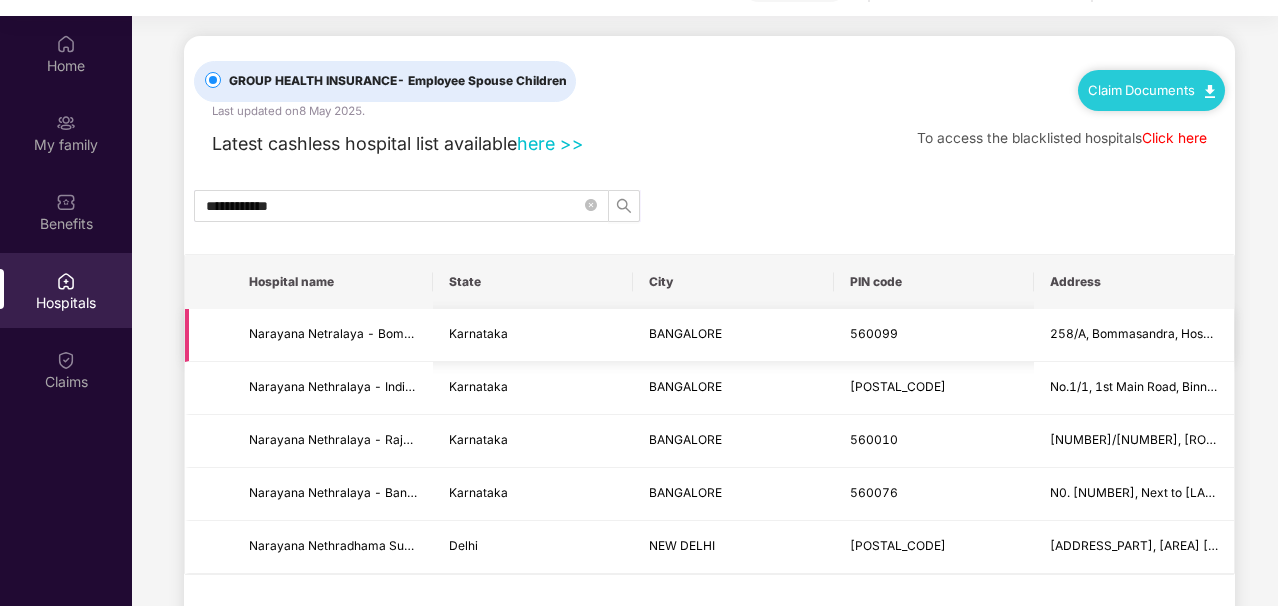 scroll, scrollTop: 0, scrollLeft: 0, axis: both 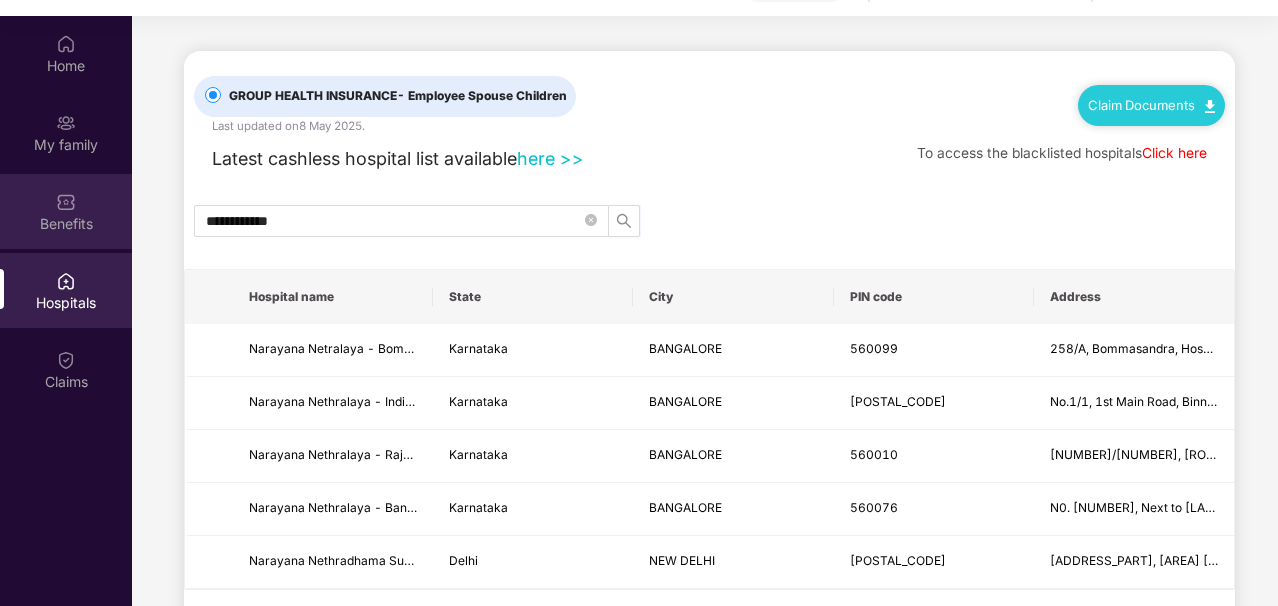 click at bounding box center [66, 202] 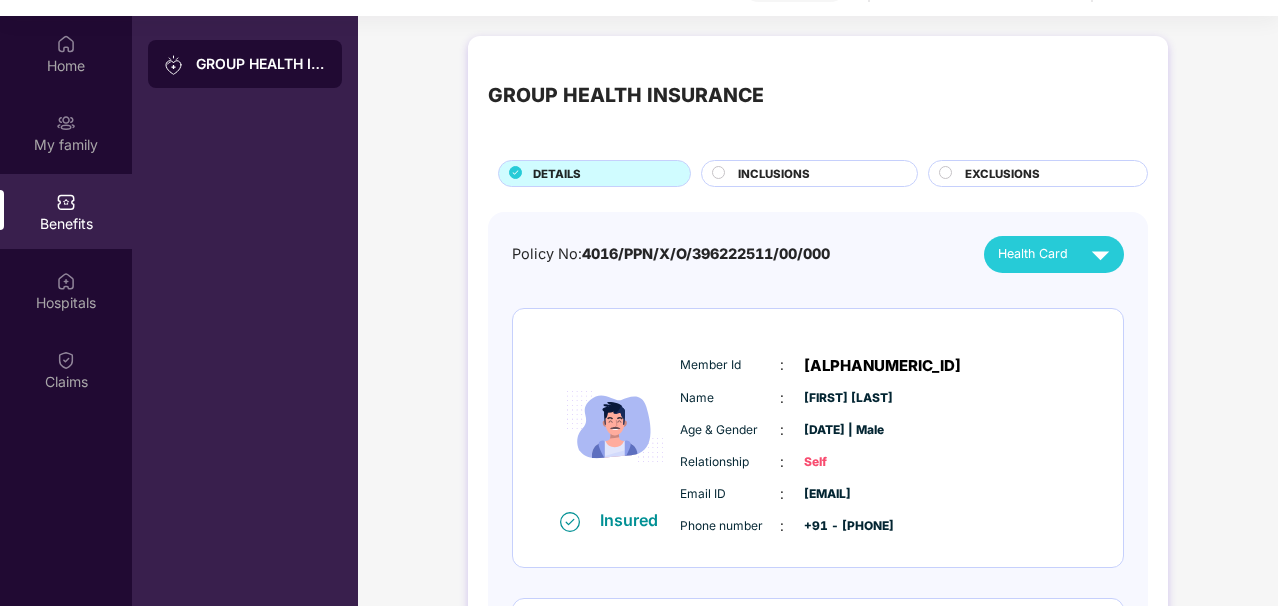 click on "INCLUSIONS" at bounding box center (774, 174) 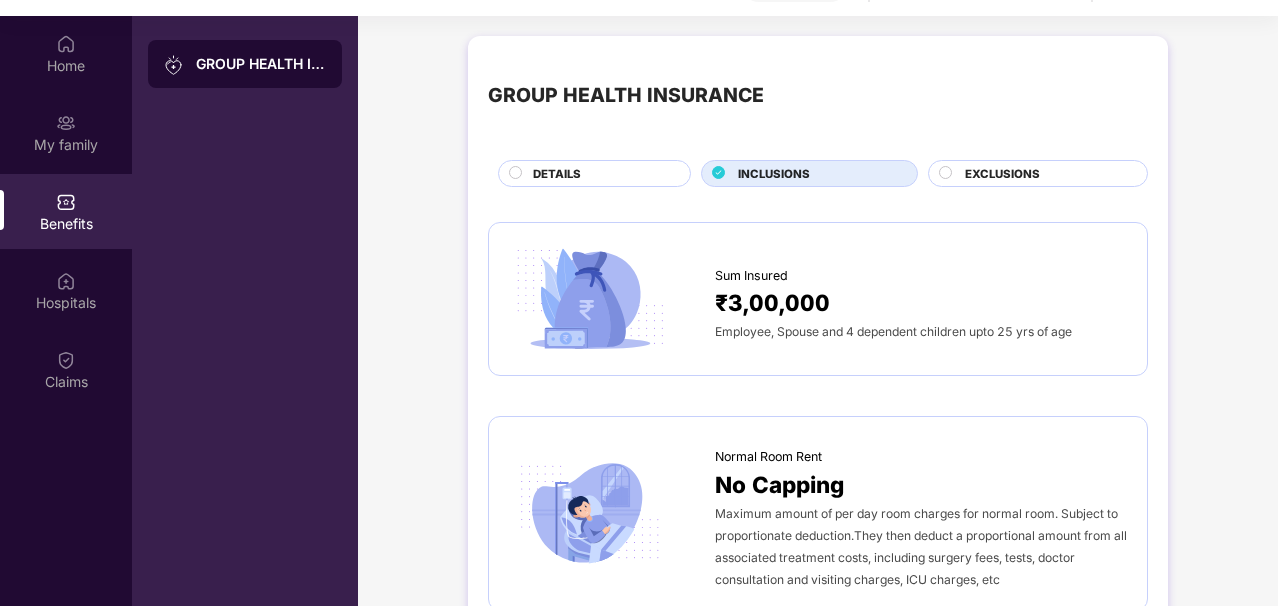 scroll, scrollTop: 2252, scrollLeft: 0, axis: vertical 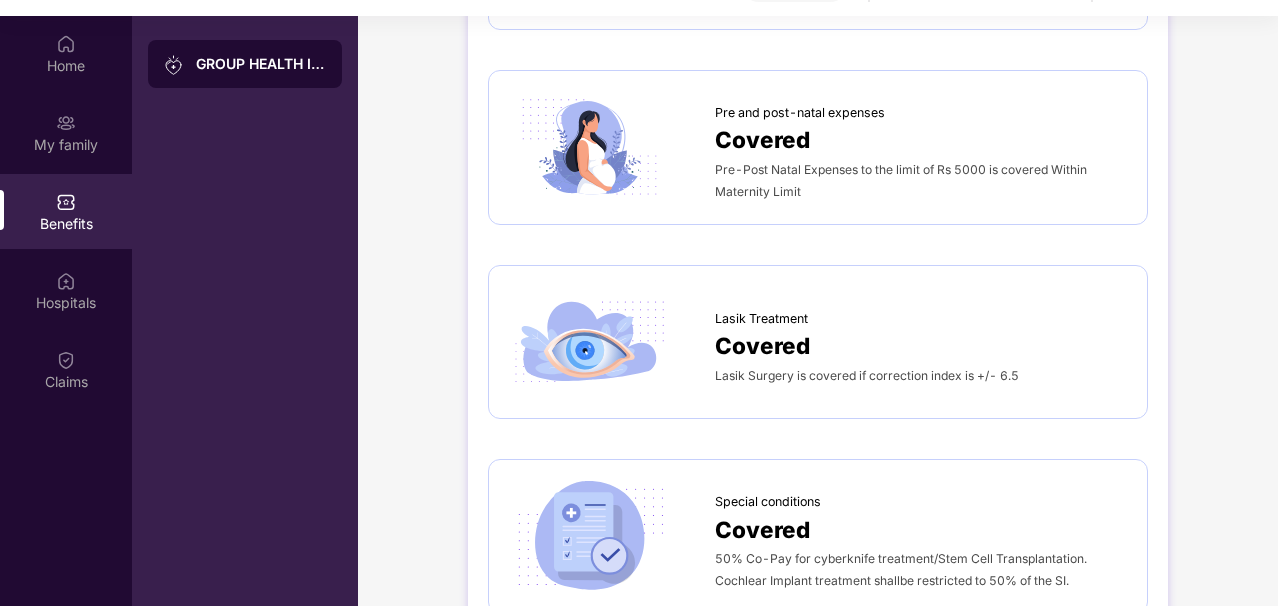 click on "Lasik Treatment Covered Lasik Surgery is covered if correction index is +/- 6.5" at bounding box center (818, 342) 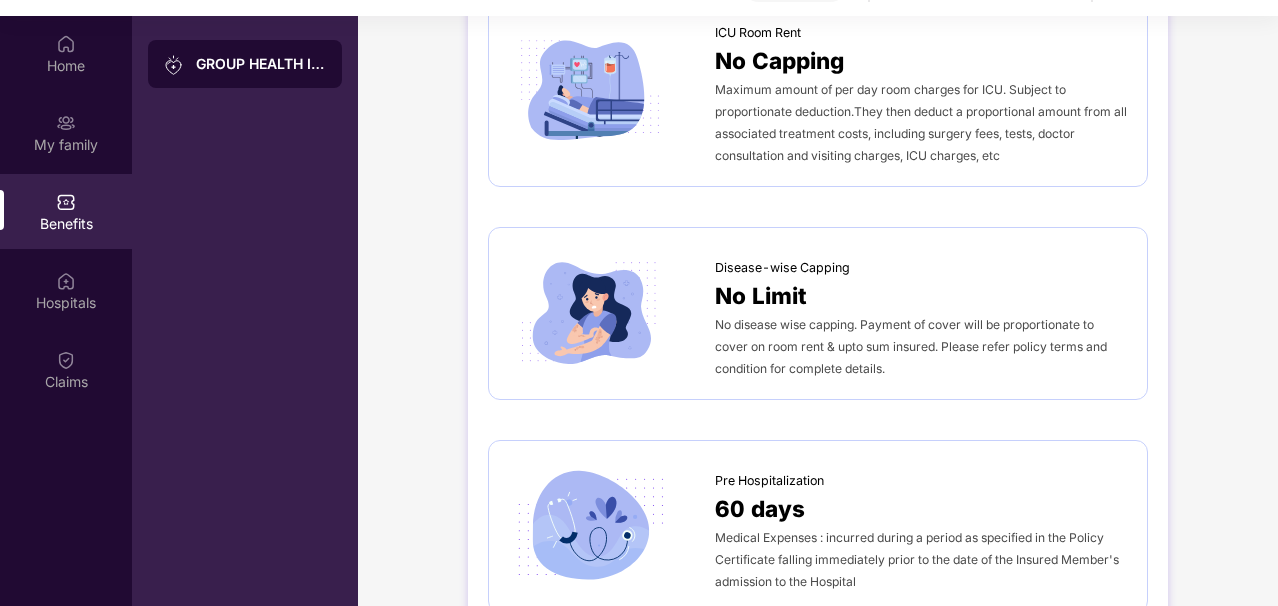 scroll, scrollTop: 0, scrollLeft: 0, axis: both 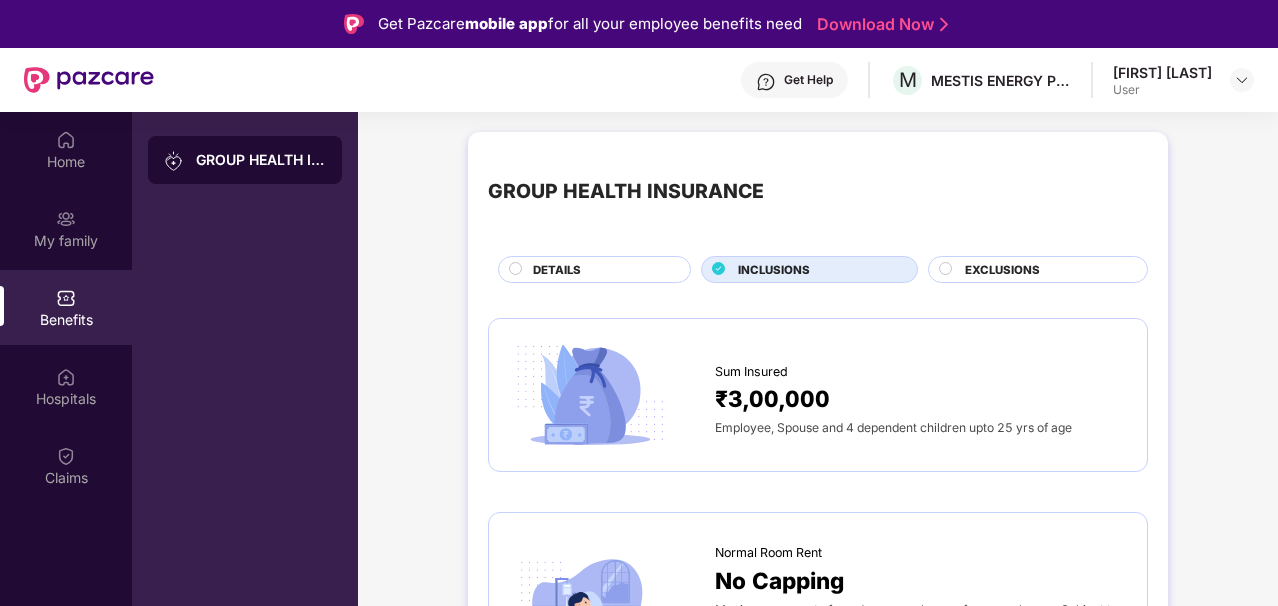 click on "Get Help" at bounding box center (808, 80) 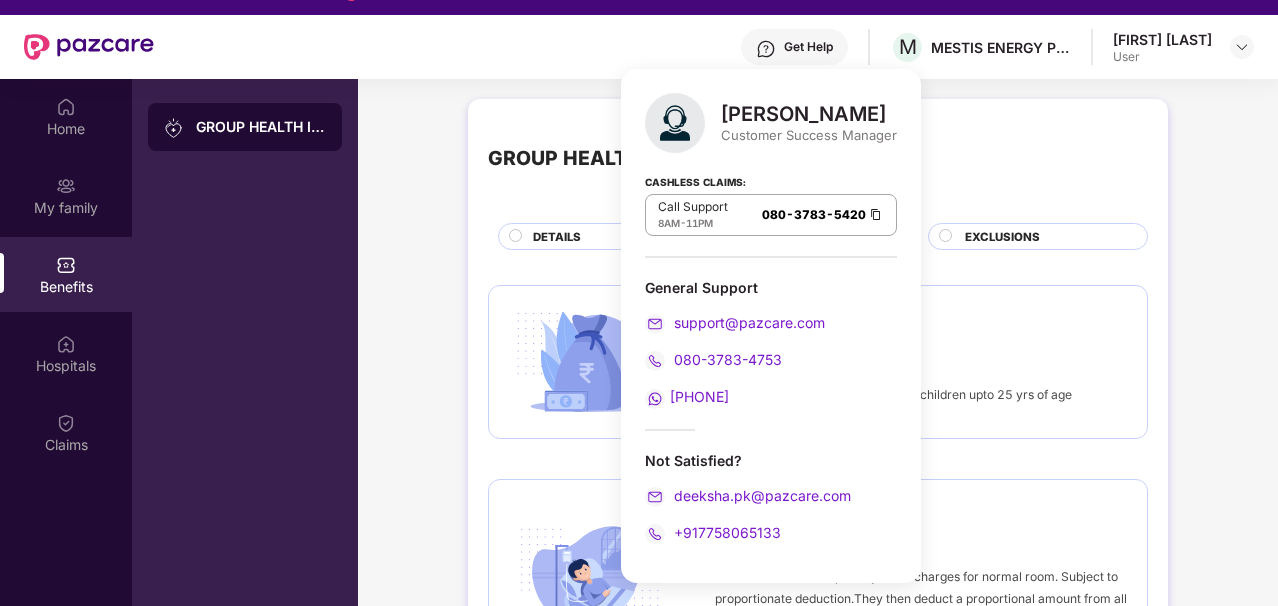 scroll, scrollTop: 37, scrollLeft: 0, axis: vertical 